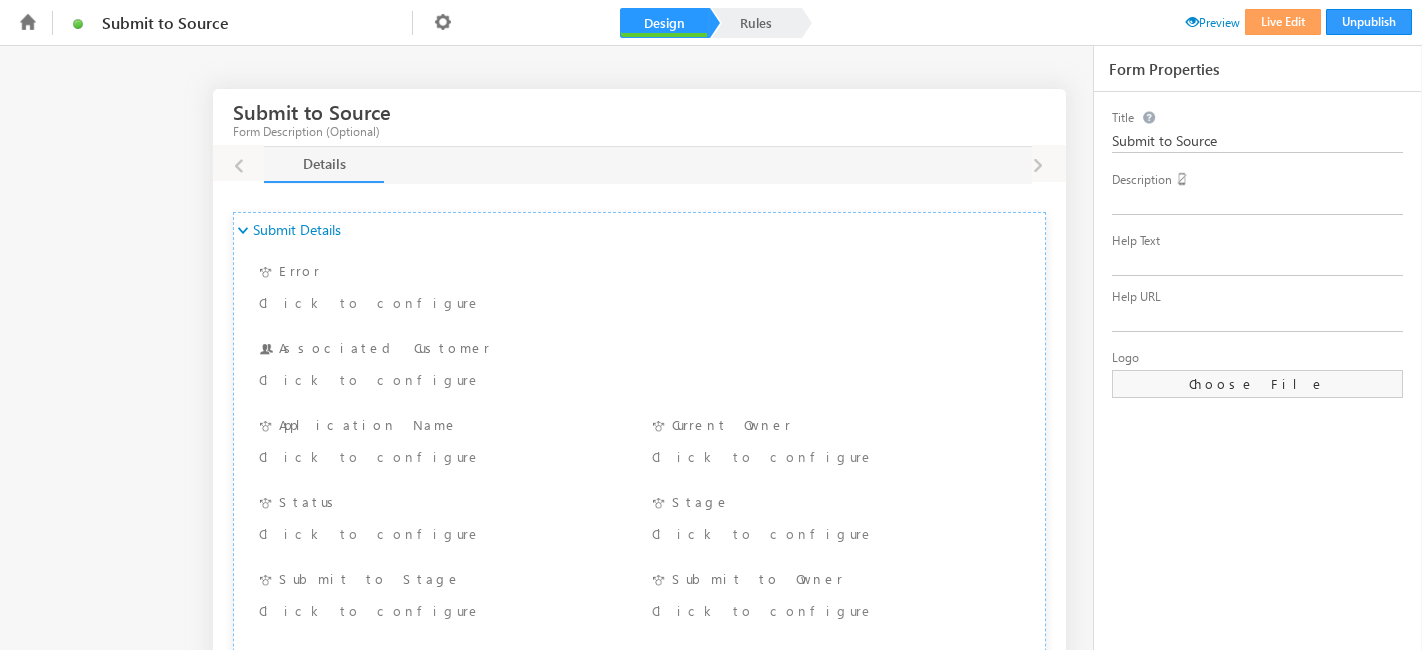 scroll, scrollTop: 0, scrollLeft: 0, axis: both 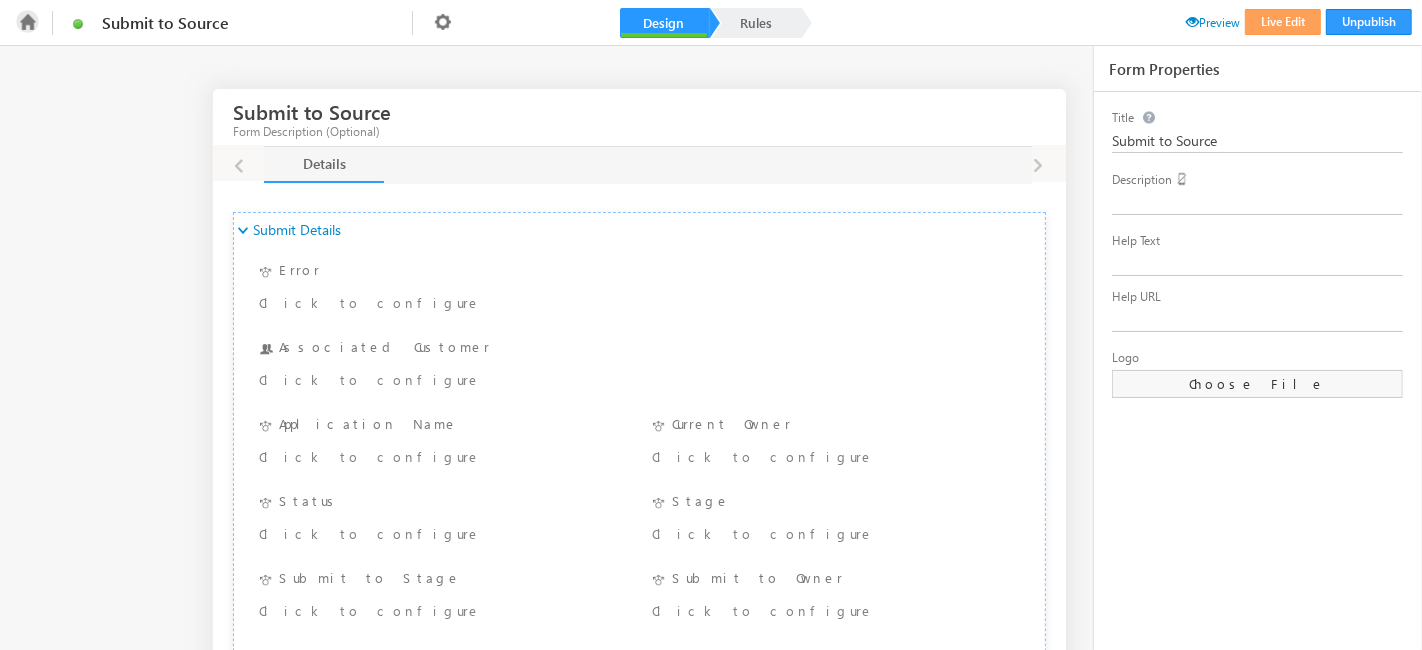 click at bounding box center (27, 21) 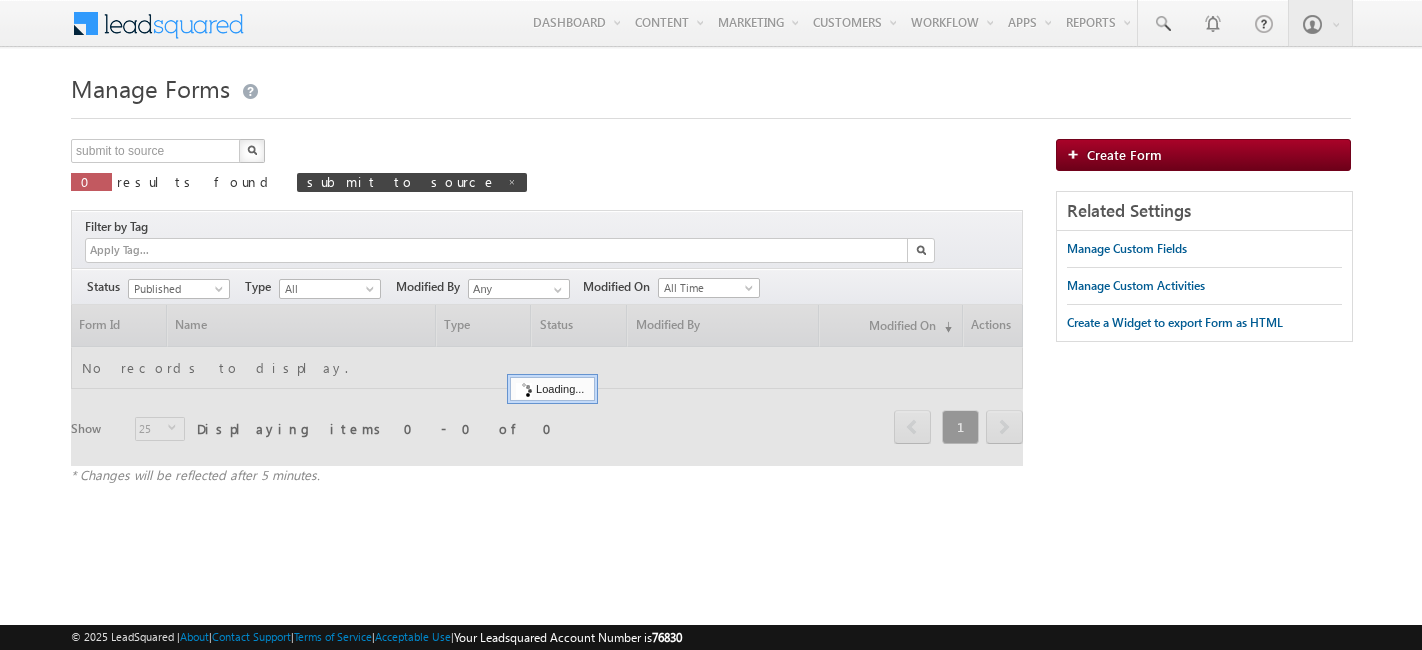 scroll, scrollTop: 0, scrollLeft: 0, axis: both 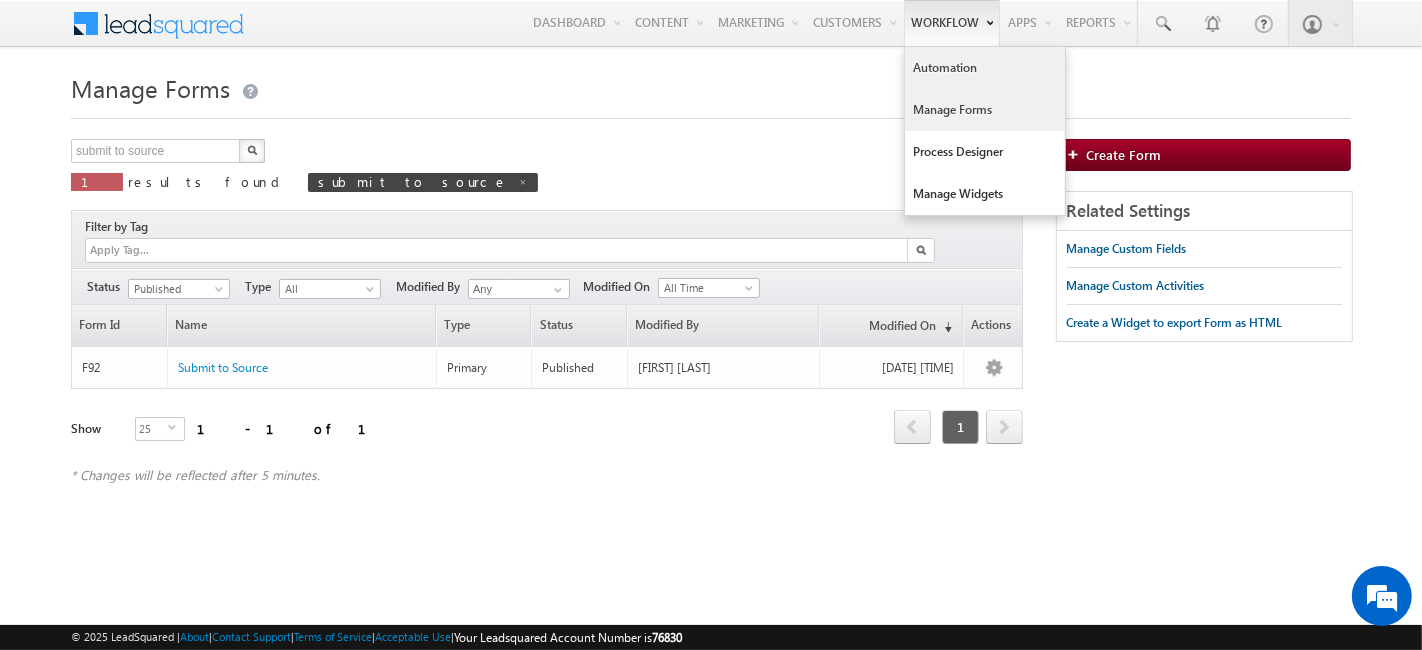 click on "Automation" at bounding box center (985, 68) 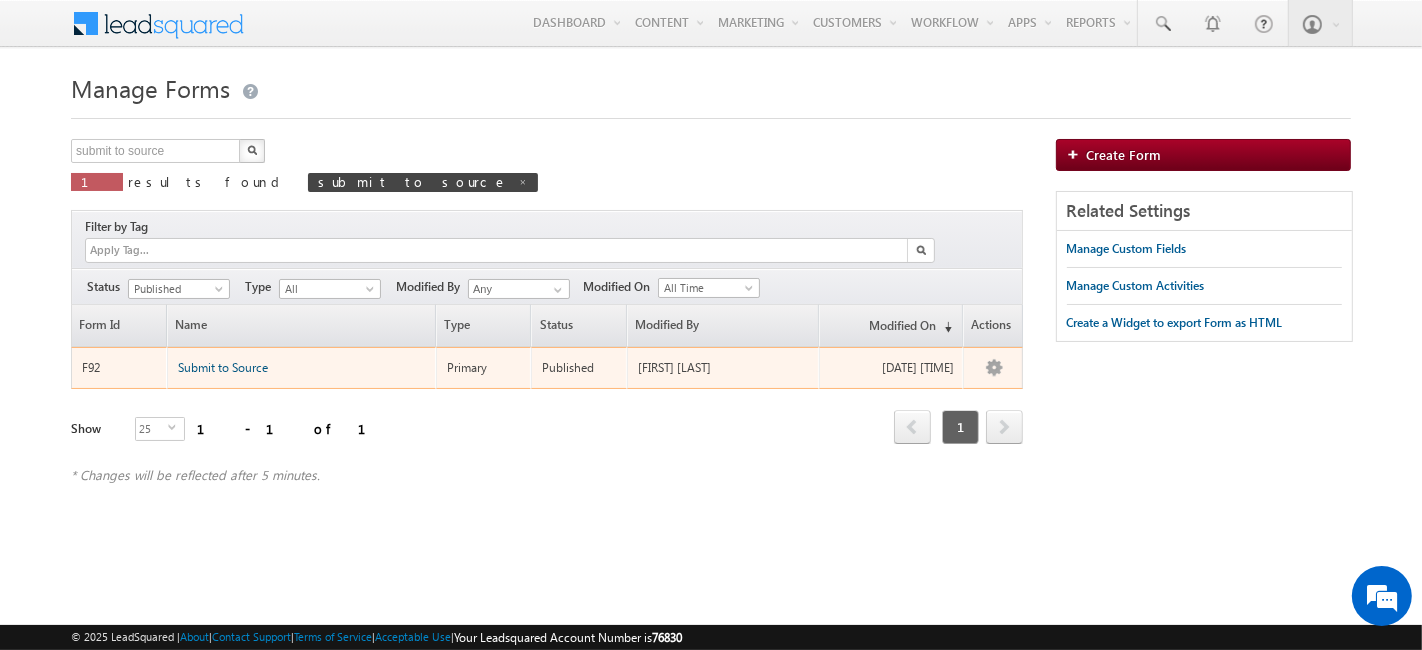 click on "Submit to Source" at bounding box center (223, 367) 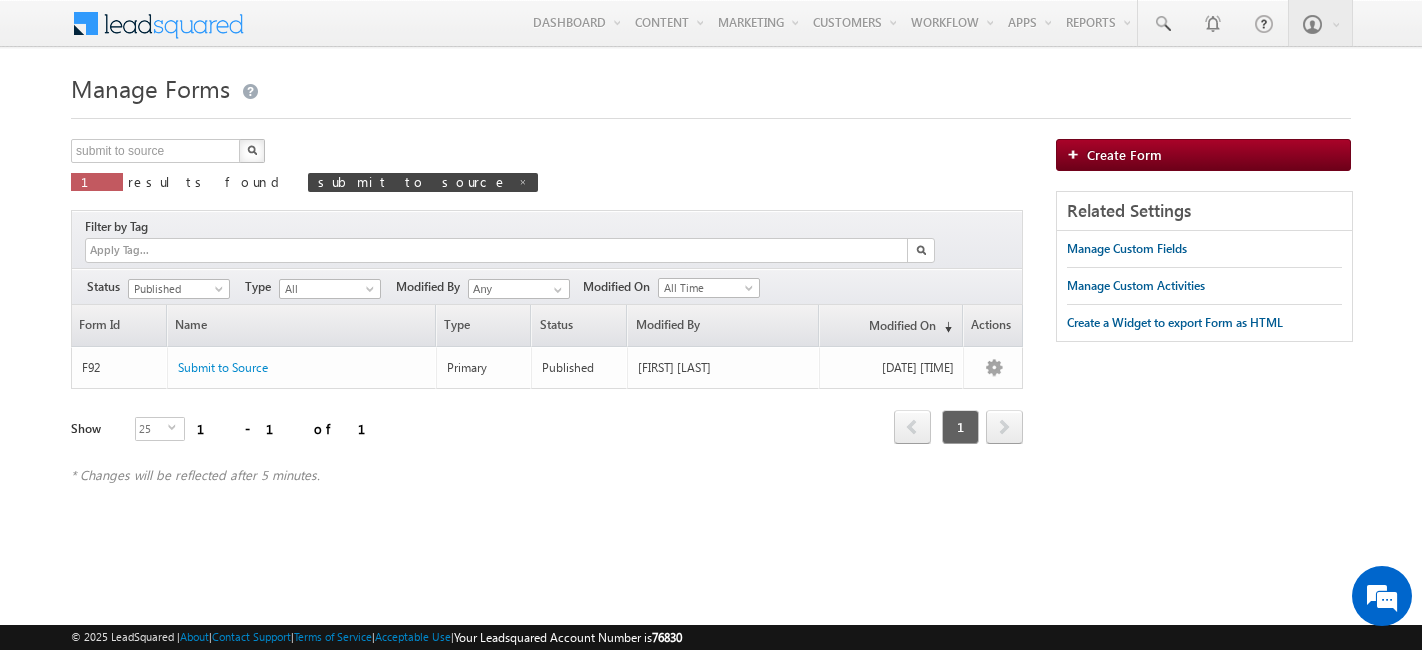 scroll, scrollTop: 0, scrollLeft: 0, axis: both 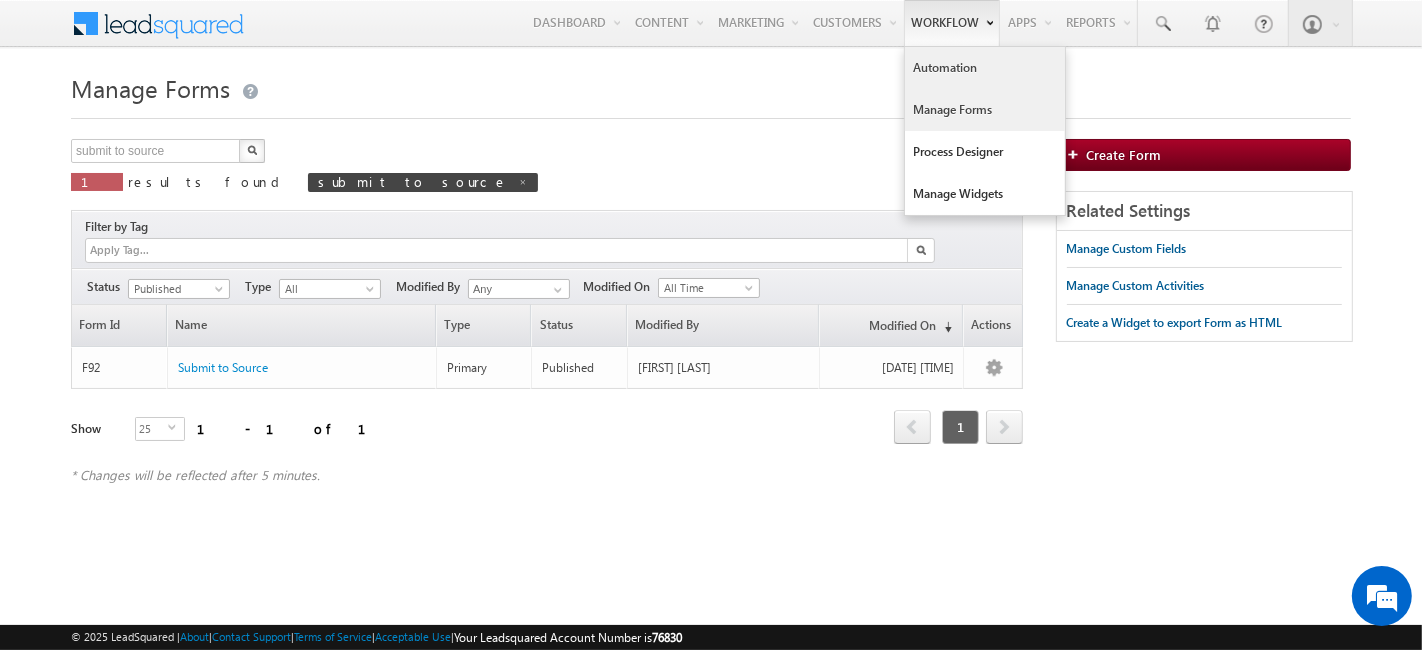 click on "Automation" at bounding box center [985, 68] 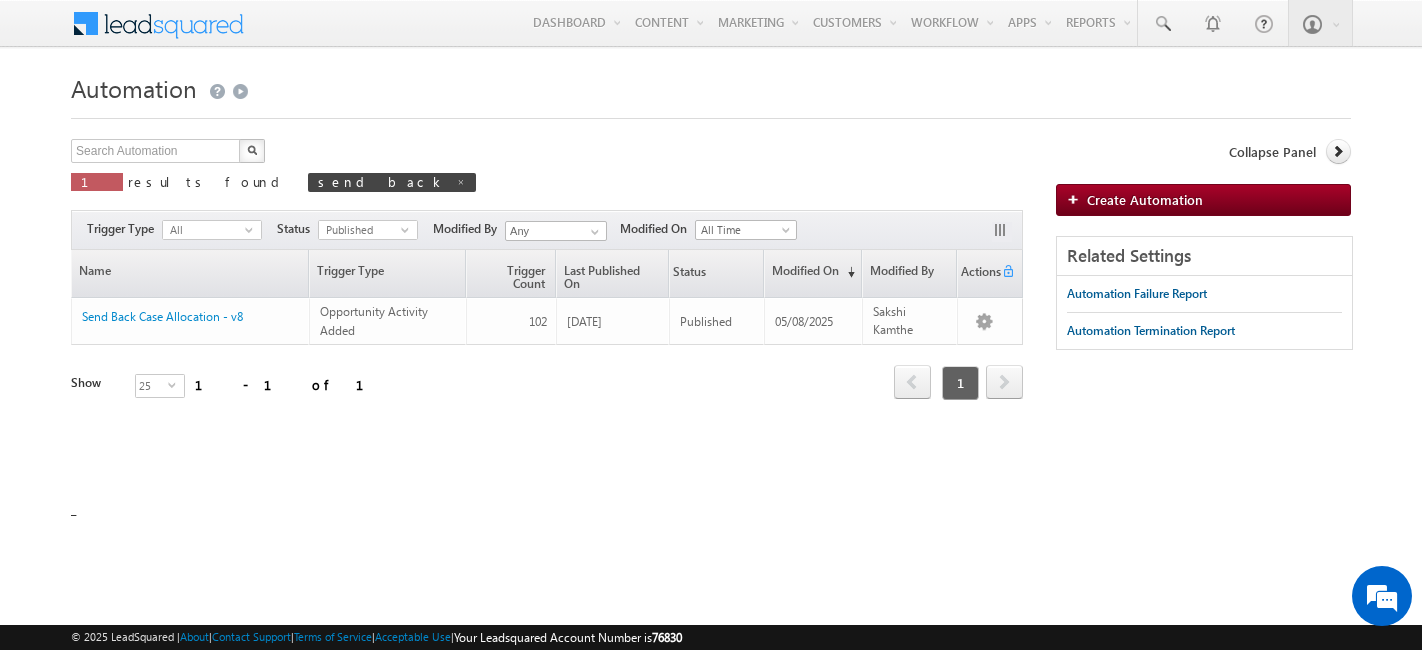scroll, scrollTop: 0, scrollLeft: 0, axis: both 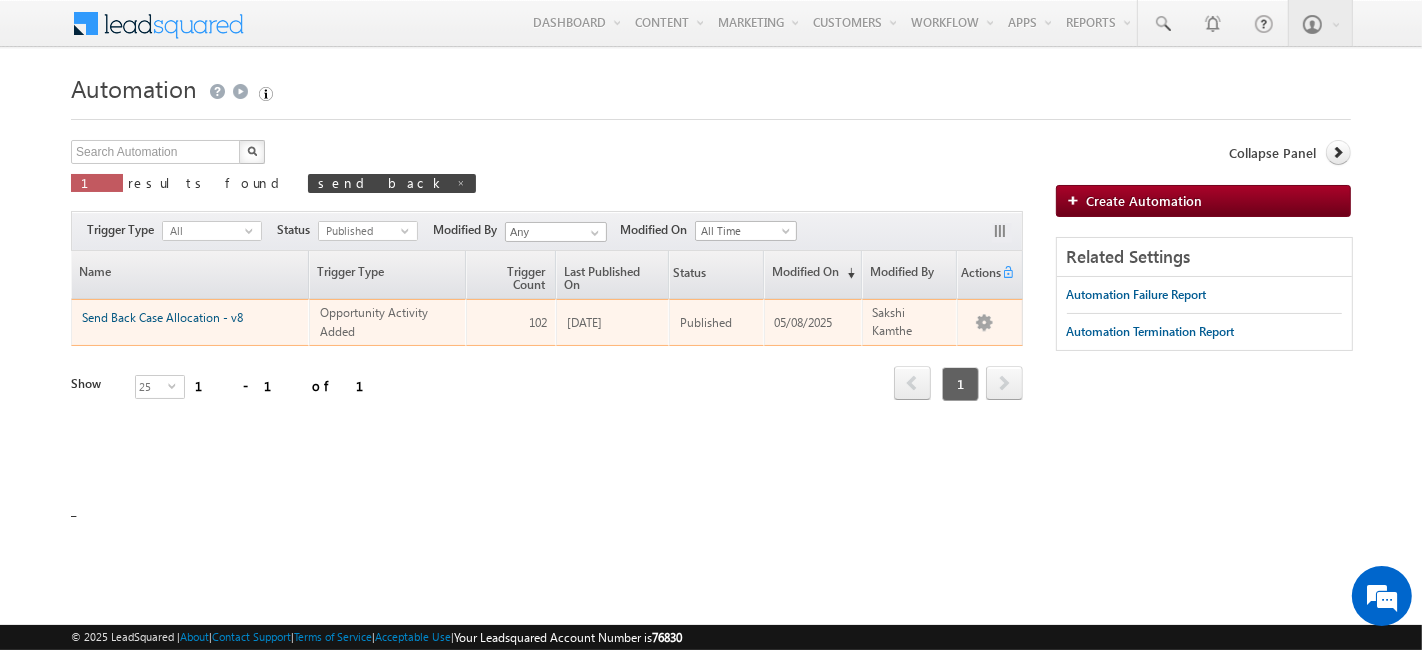 click on "Send Back Case Allocation - v8" at bounding box center (162, 317) 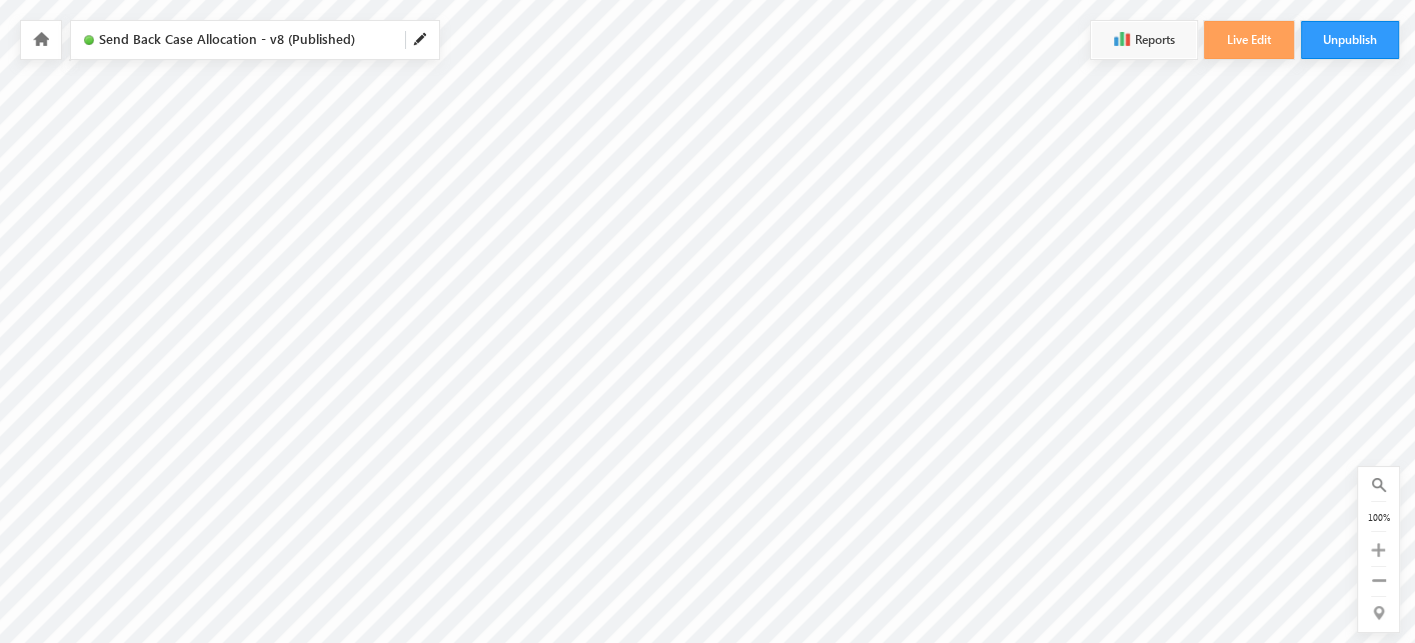 scroll, scrollTop: 480, scrollLeft: 812, axis: both 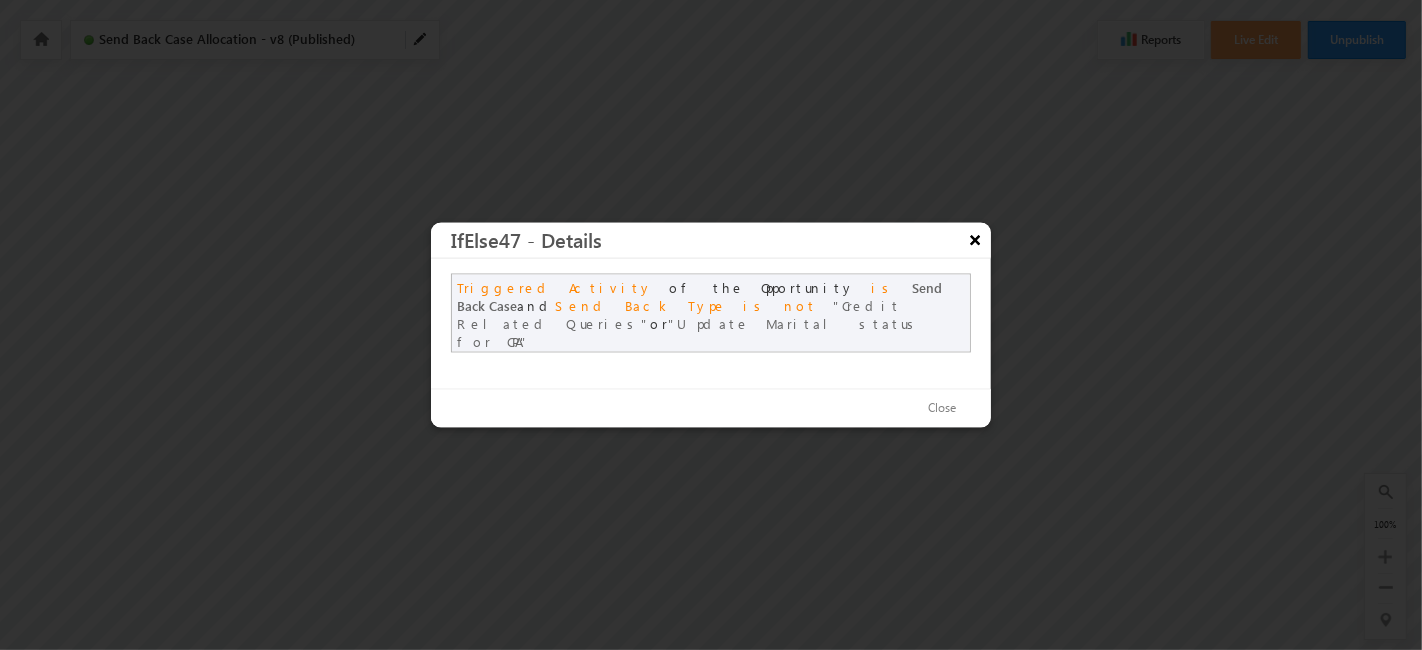 click on "×" at bounding box center (975, 240) 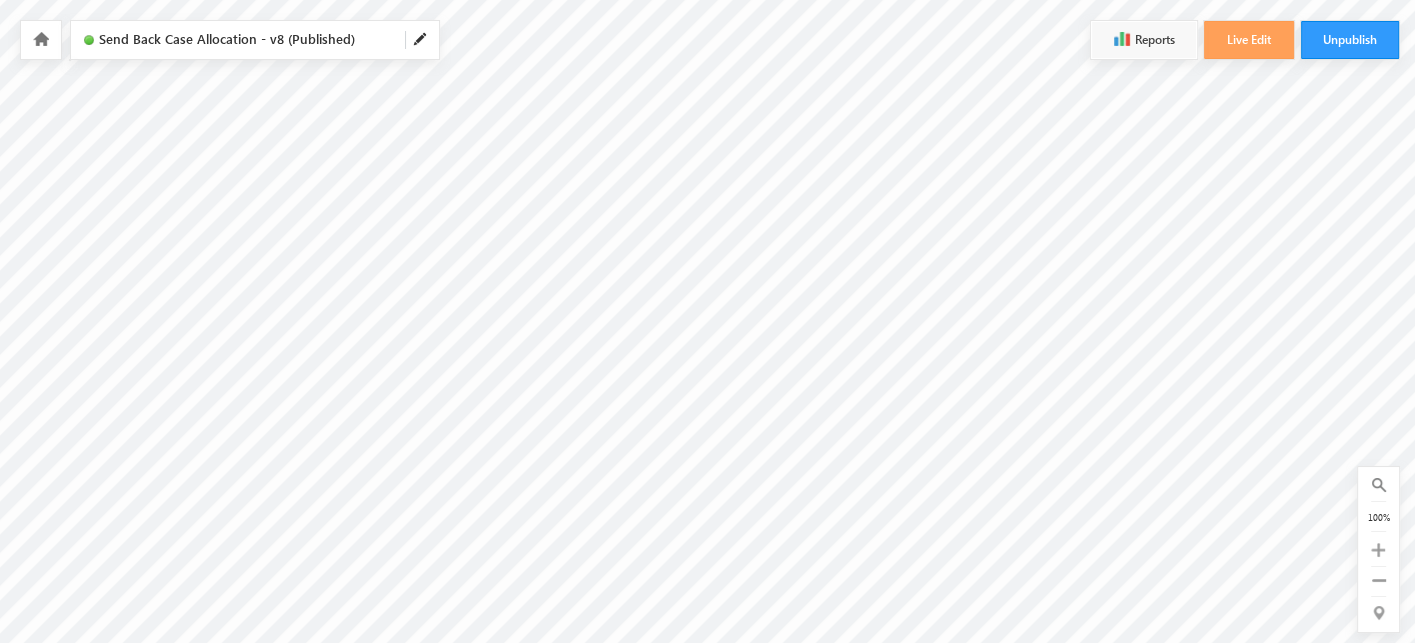 scroll, scrollTop: 0, scrollLeft: 812, axis: horizontal 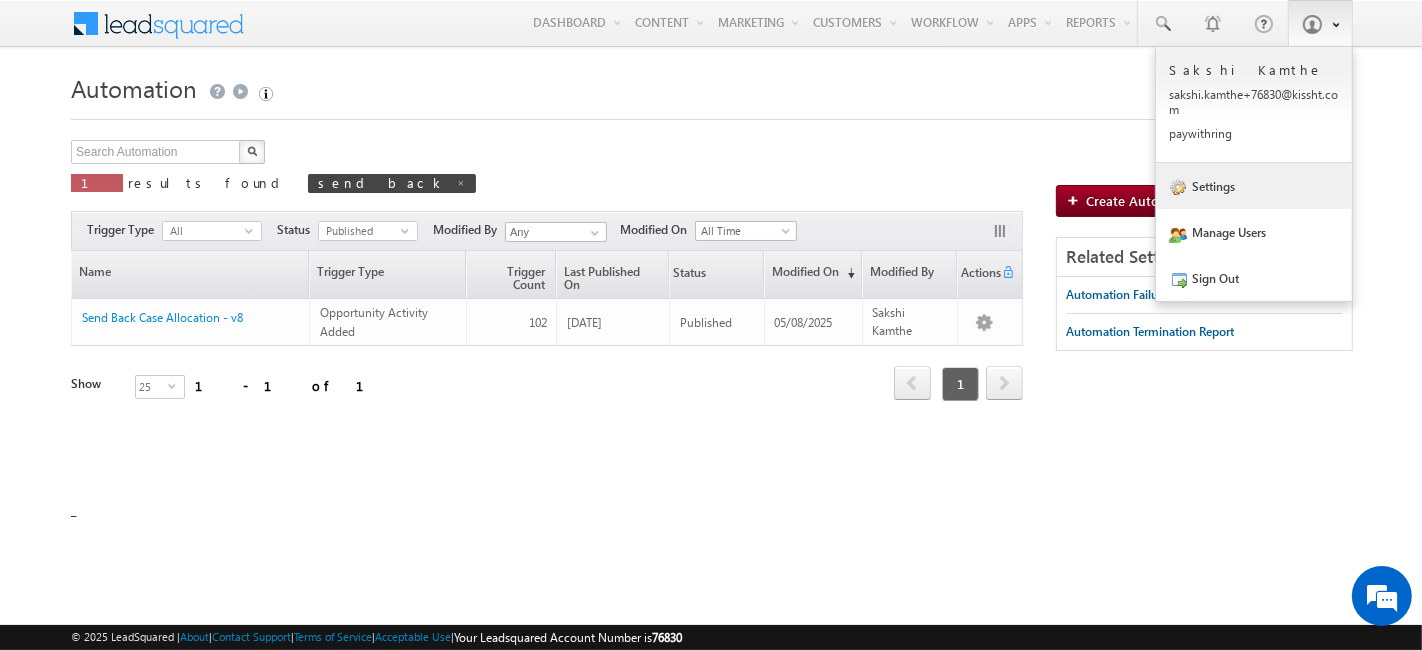click on "Settings" at bounding box center [1254, 186] 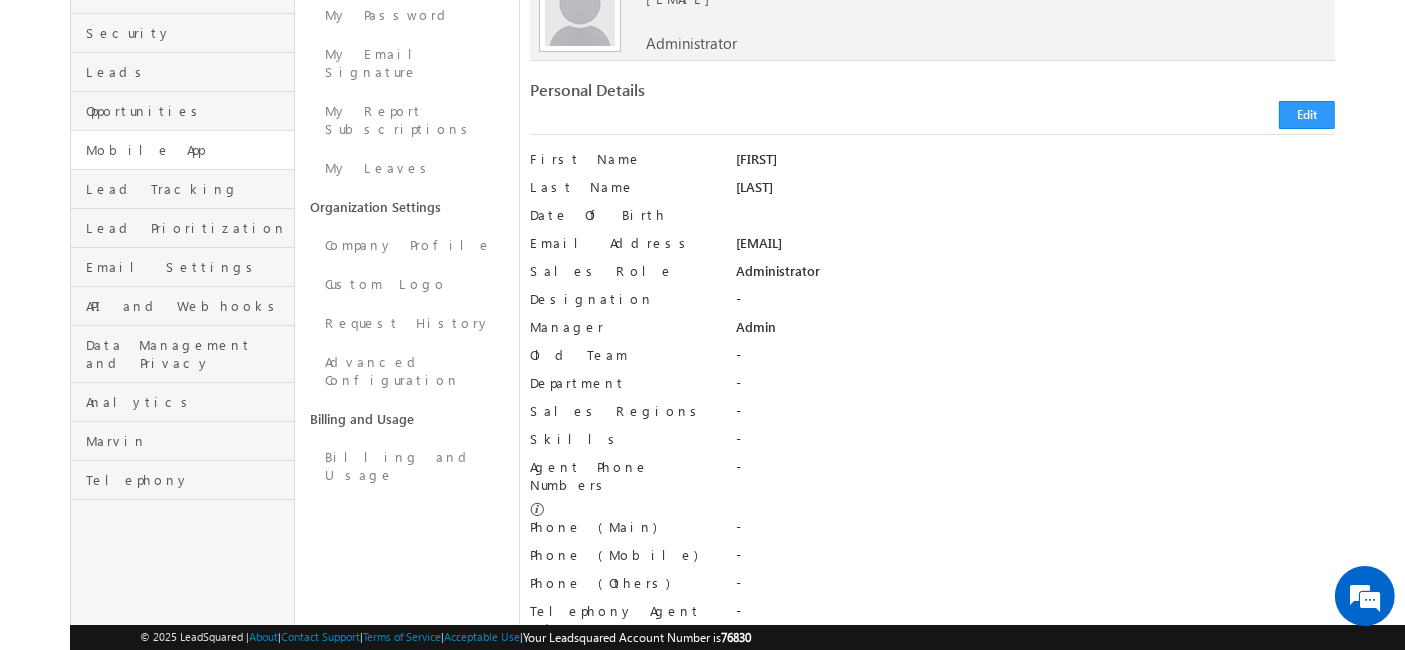 scroll, scrollTop: 0, scrollLeft: 0, axis: both 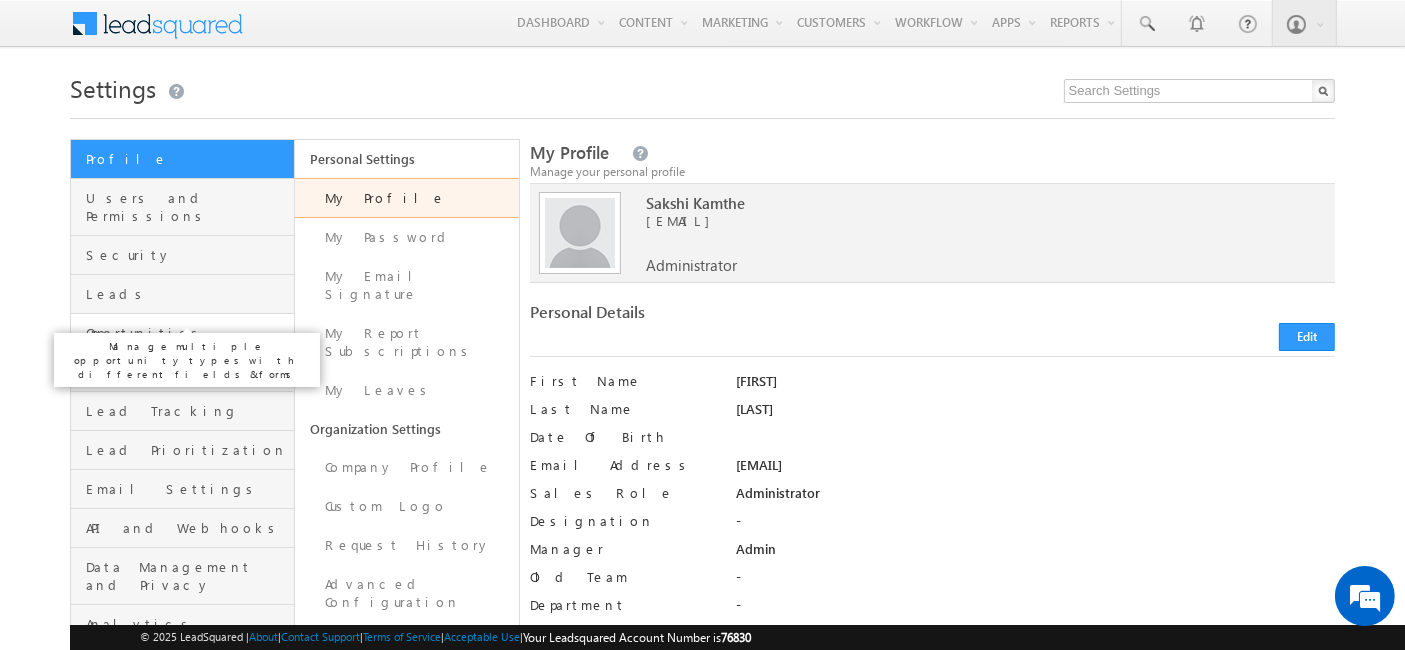click on "Opportunities" at bounding box center [187, 333] 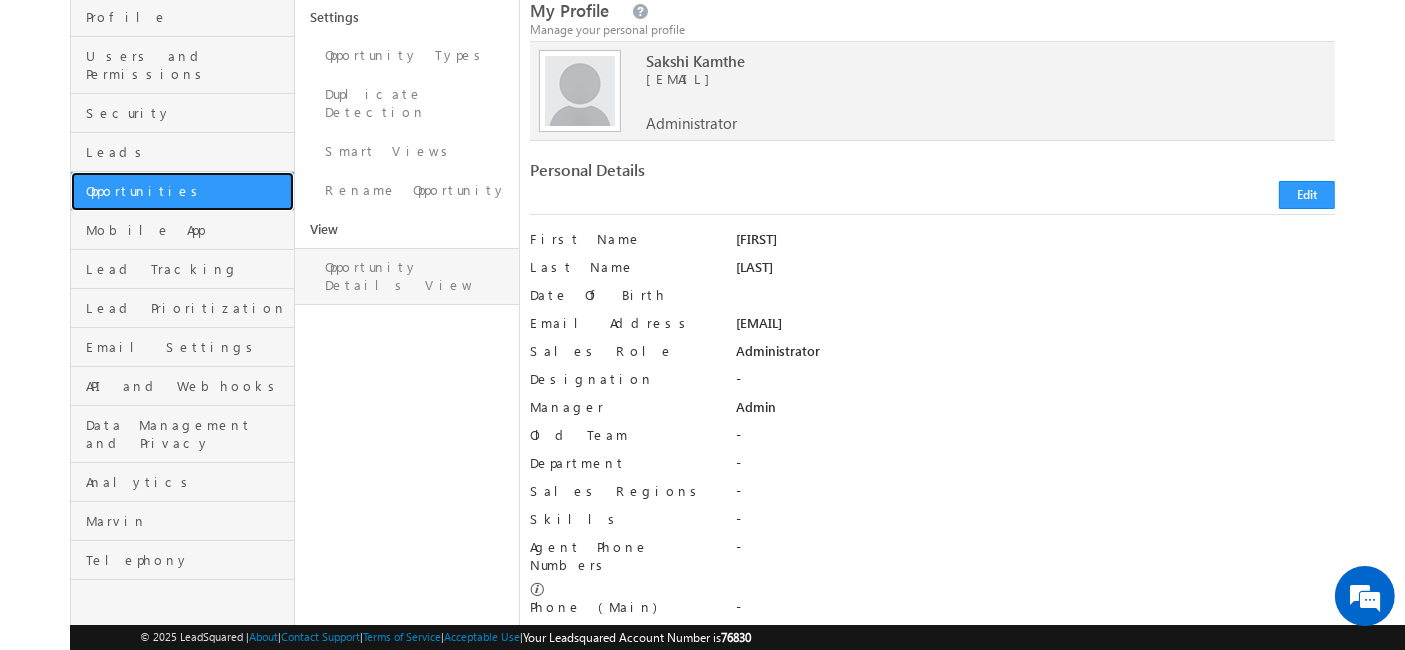 scroll, scrollTop: 111, scrollLeft: 0, axis: vertical 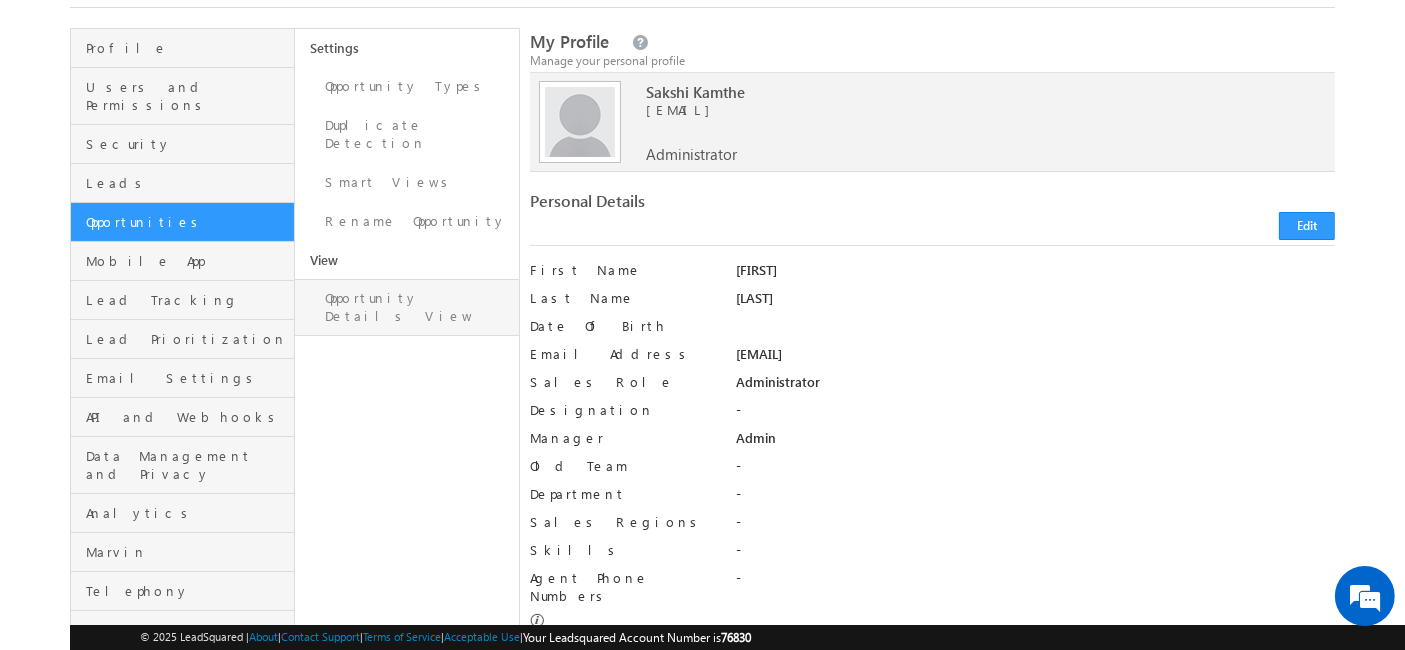 click on "Opportunity Details View" at bounding box center [407, 307] 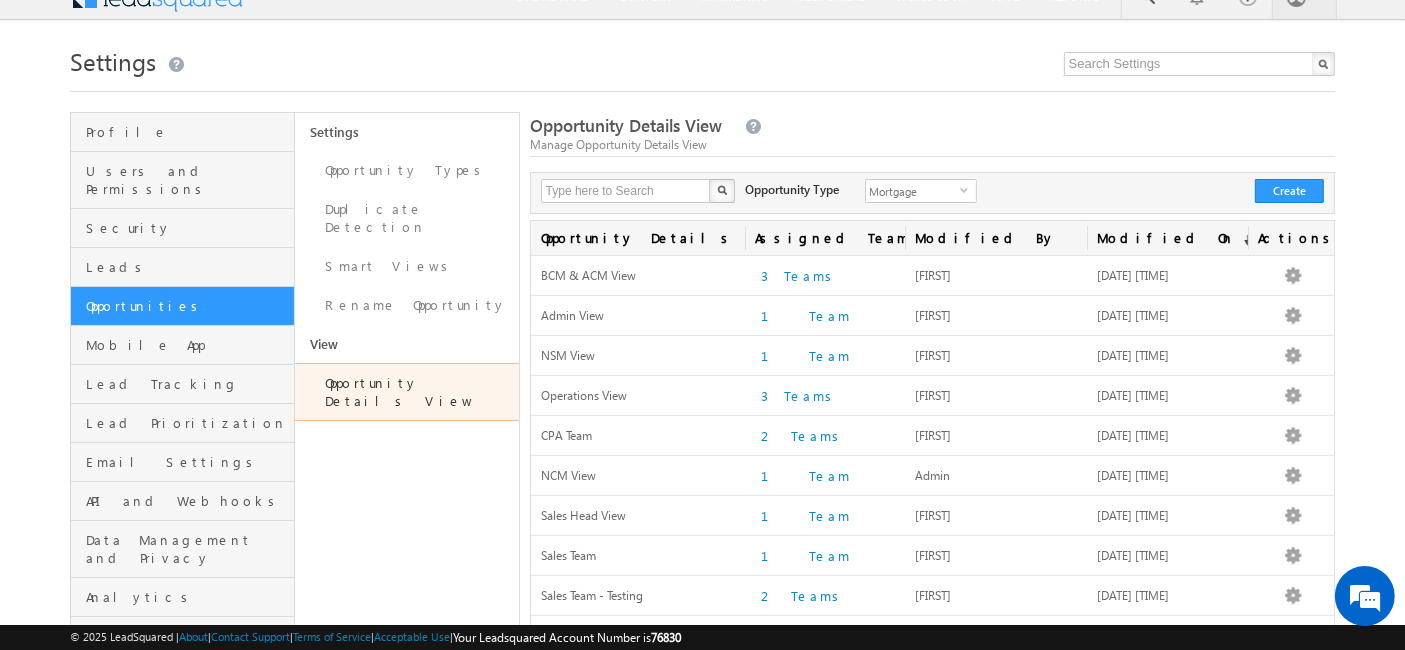 scroll, scrollTop: 0, scrollLeft: 0, axis: both 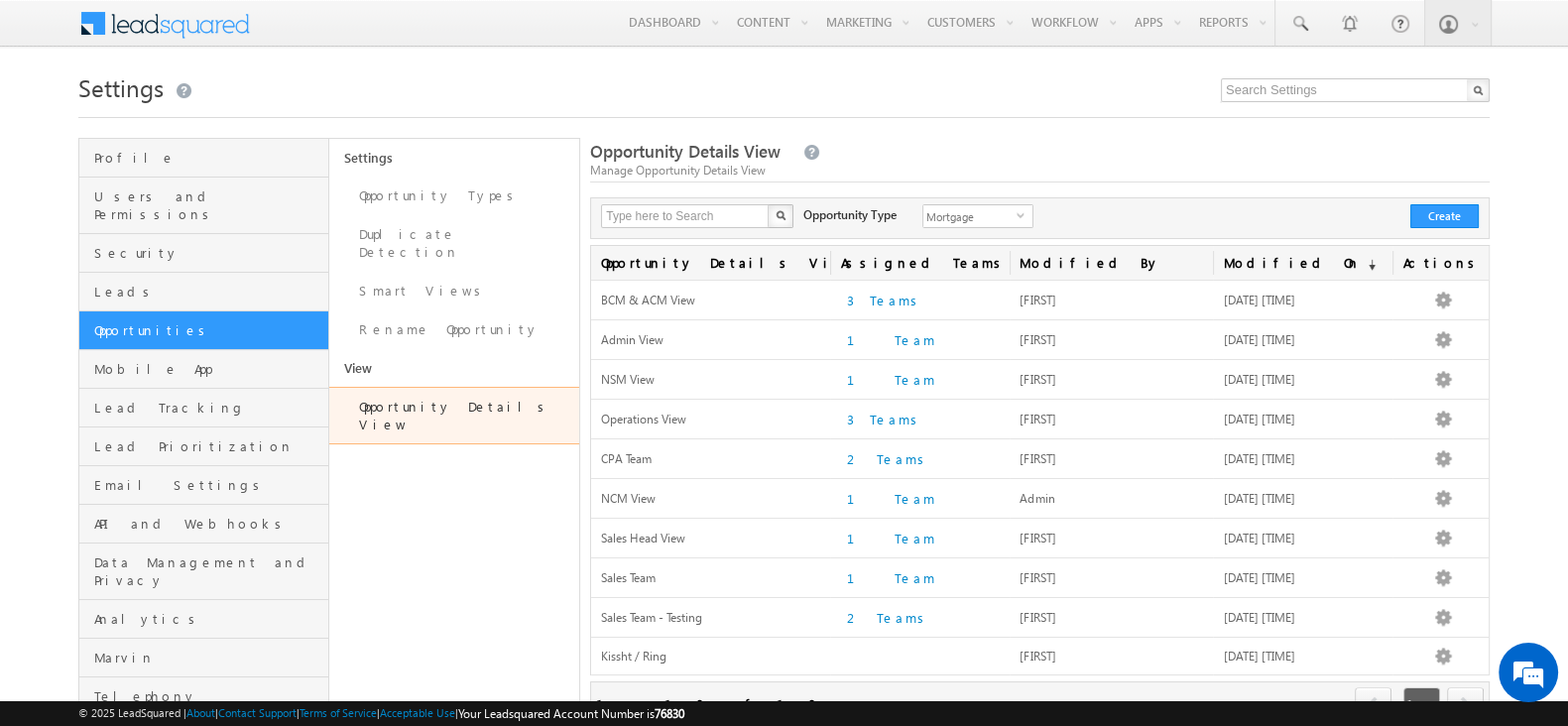 drag, startPoint x: 1323, startPoint y: 0, endPoint x: 513, endPoint y: 513, distance: 958.7852 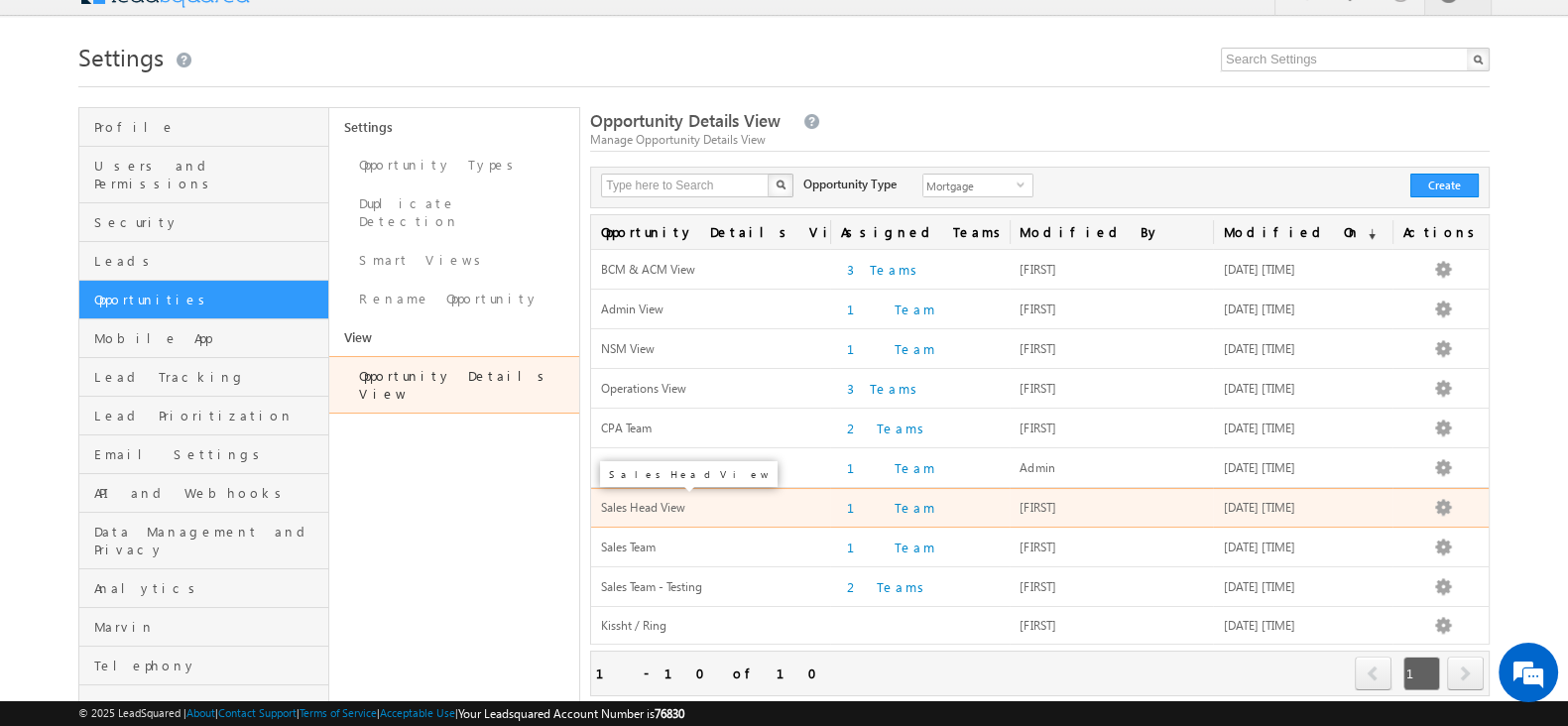 scroll, scrollTop: 0, scrollLeft: 0, axis: both 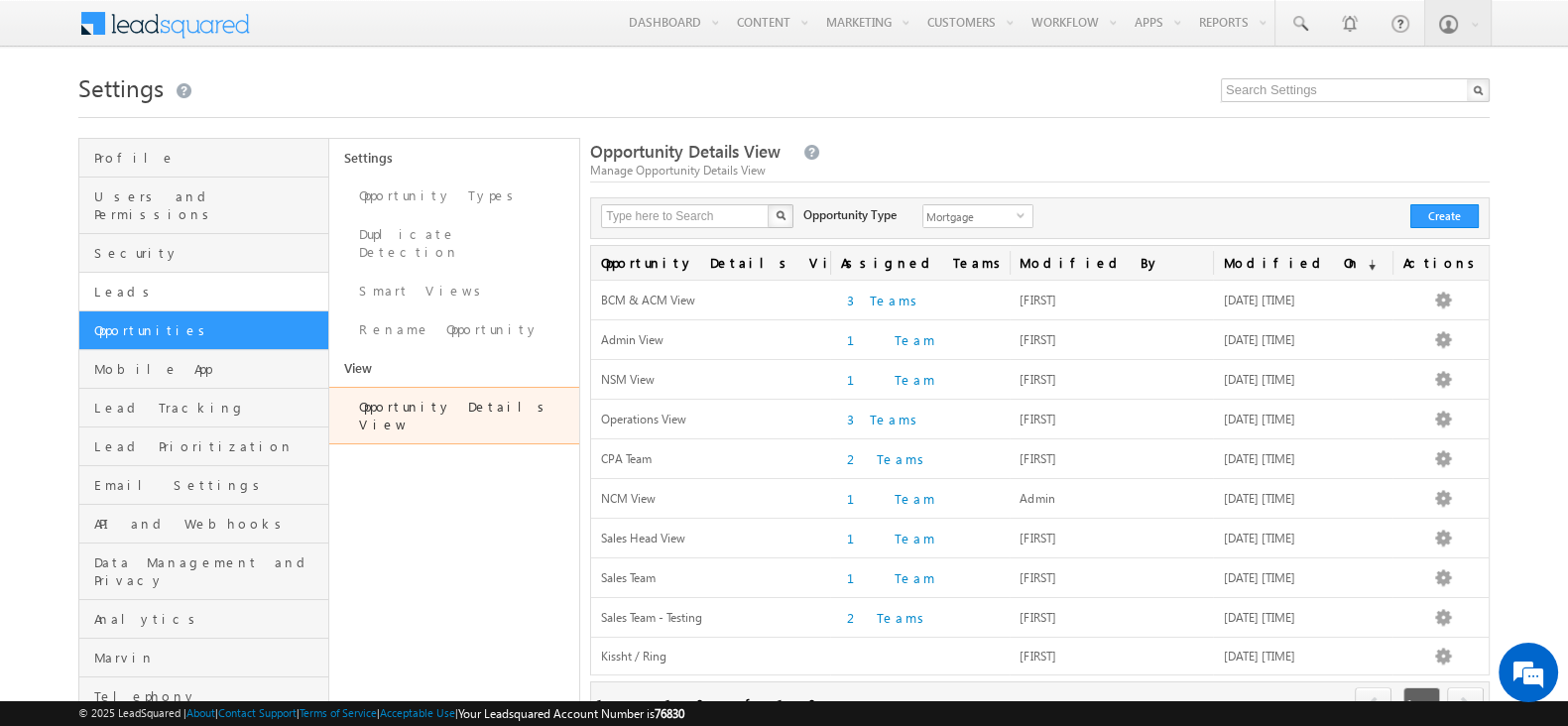 click on "Leads" at bounding box center [203, 292] 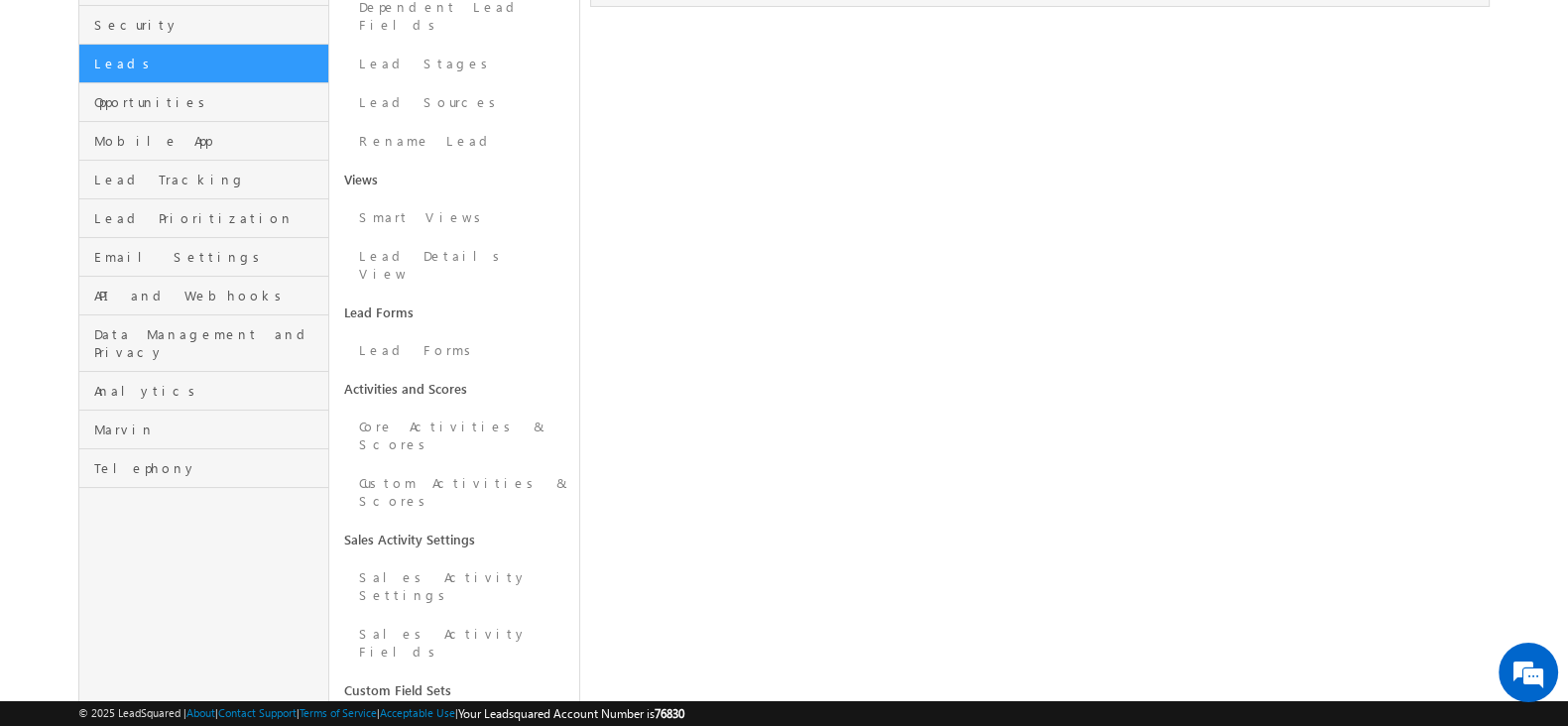 scroll, scrollTop: 247, scrollLeft: 0, axis: vertical 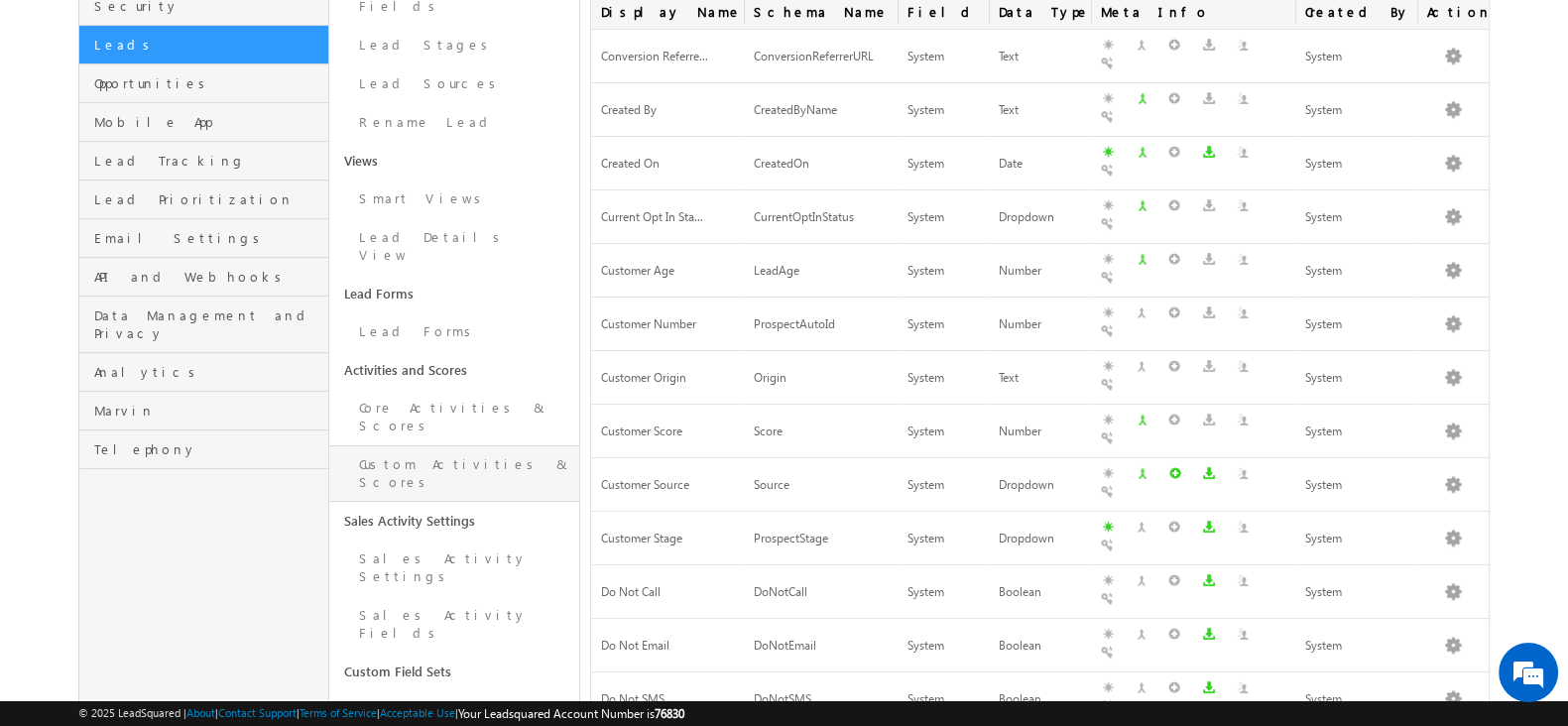 click on "Custom Activities & Scores" at bounding box center [454, 473] 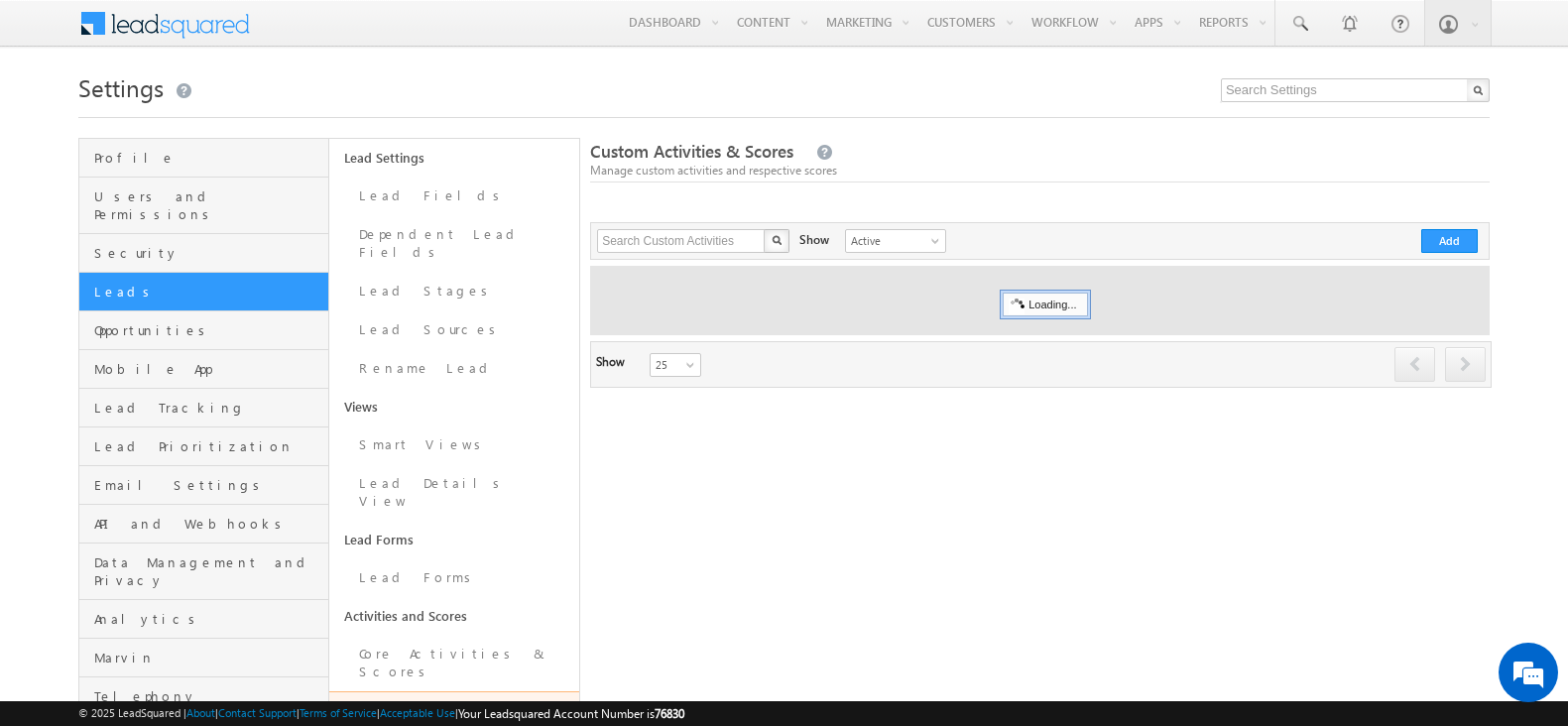 scroll, scrollTop: 0, scrollLeft: 0, axis: both 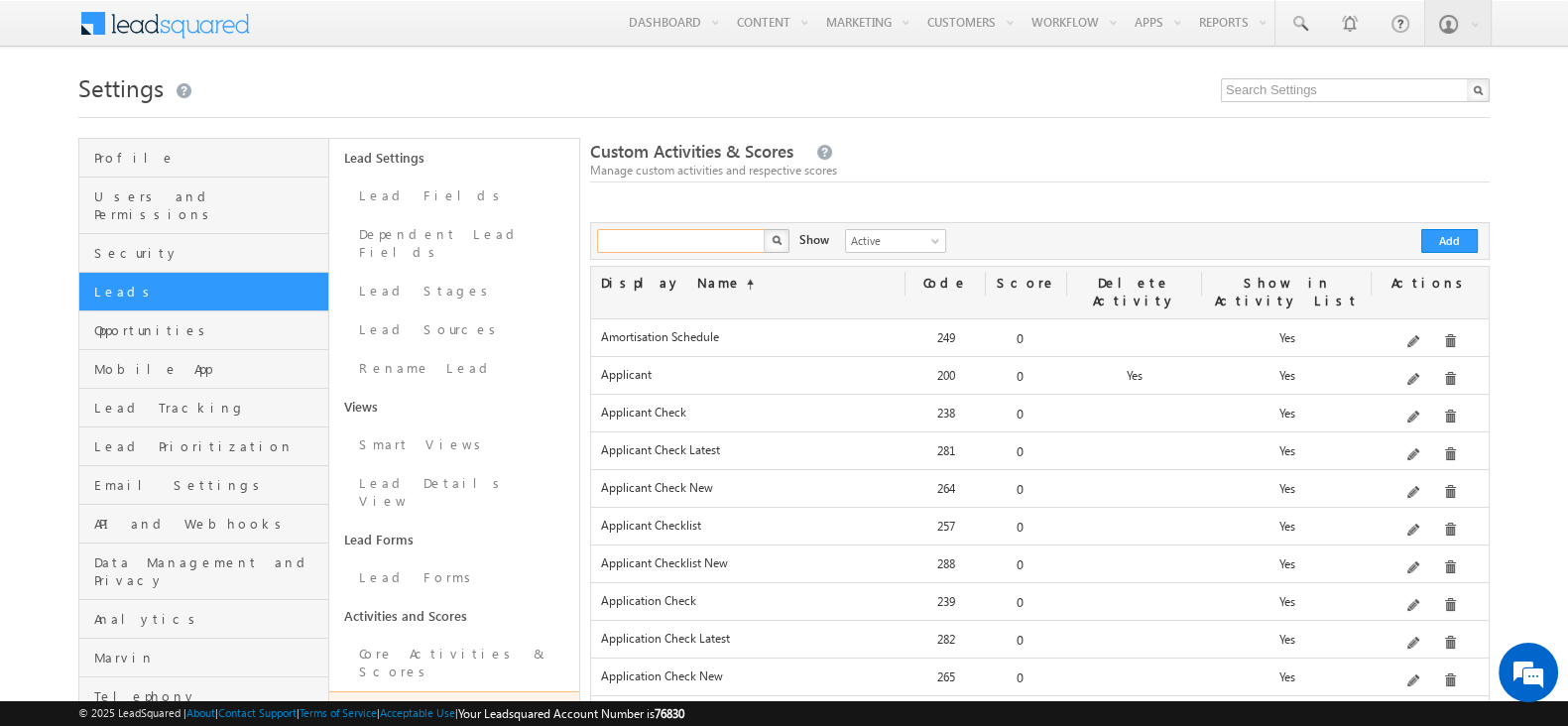 click at bounding box center [681, 241] 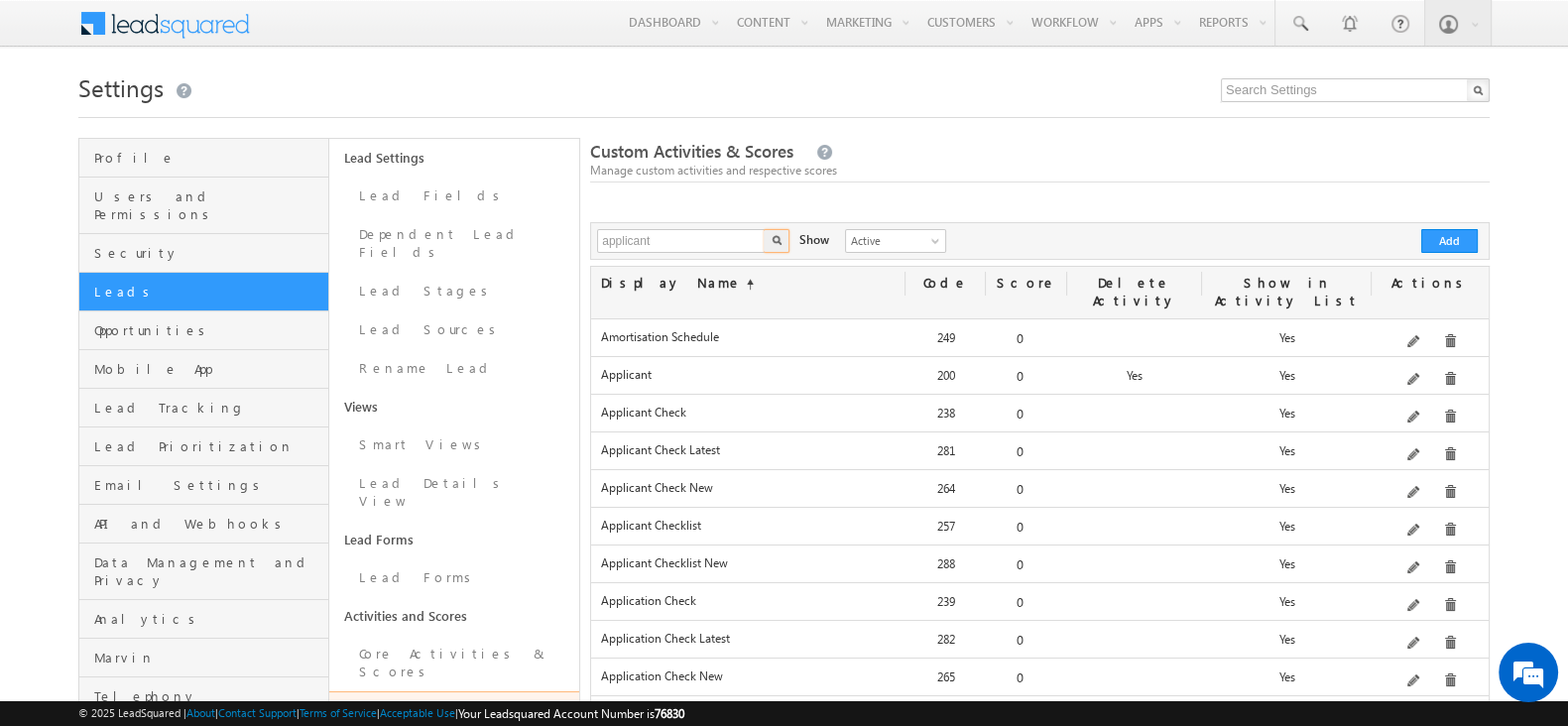click at bounding box center (777, 241) 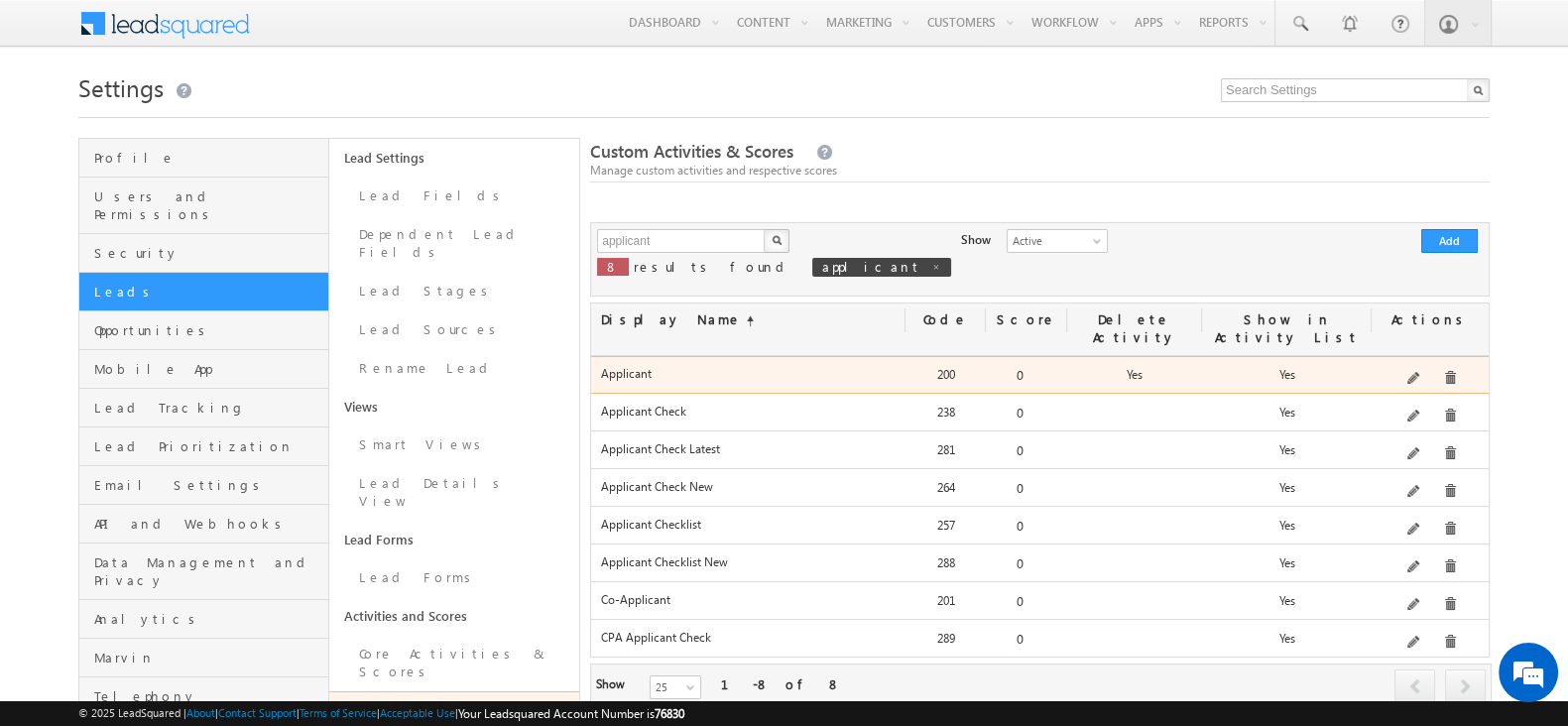 scroll, scrollTop: 0, scrollLeft: 0, axis: both 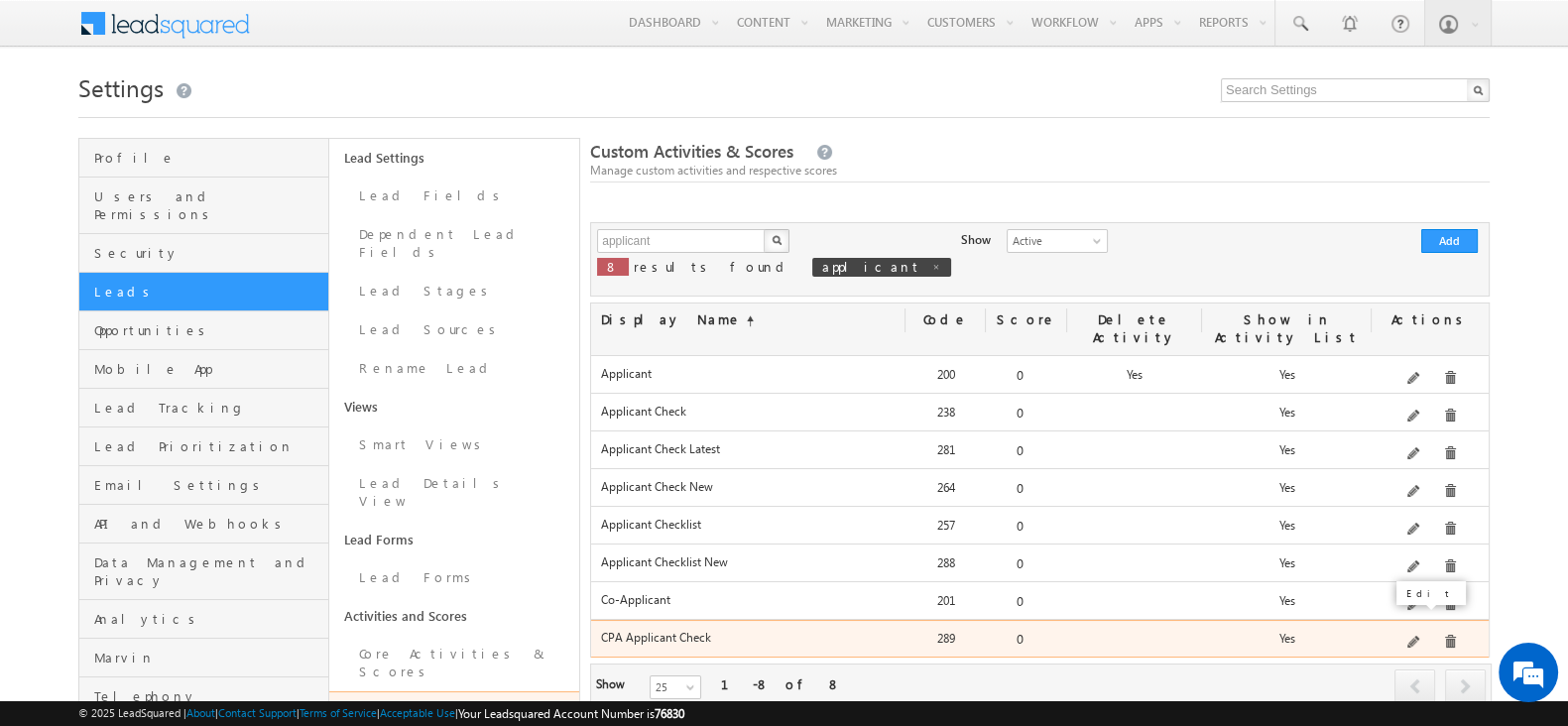 click at bounding box center (1414, 643) 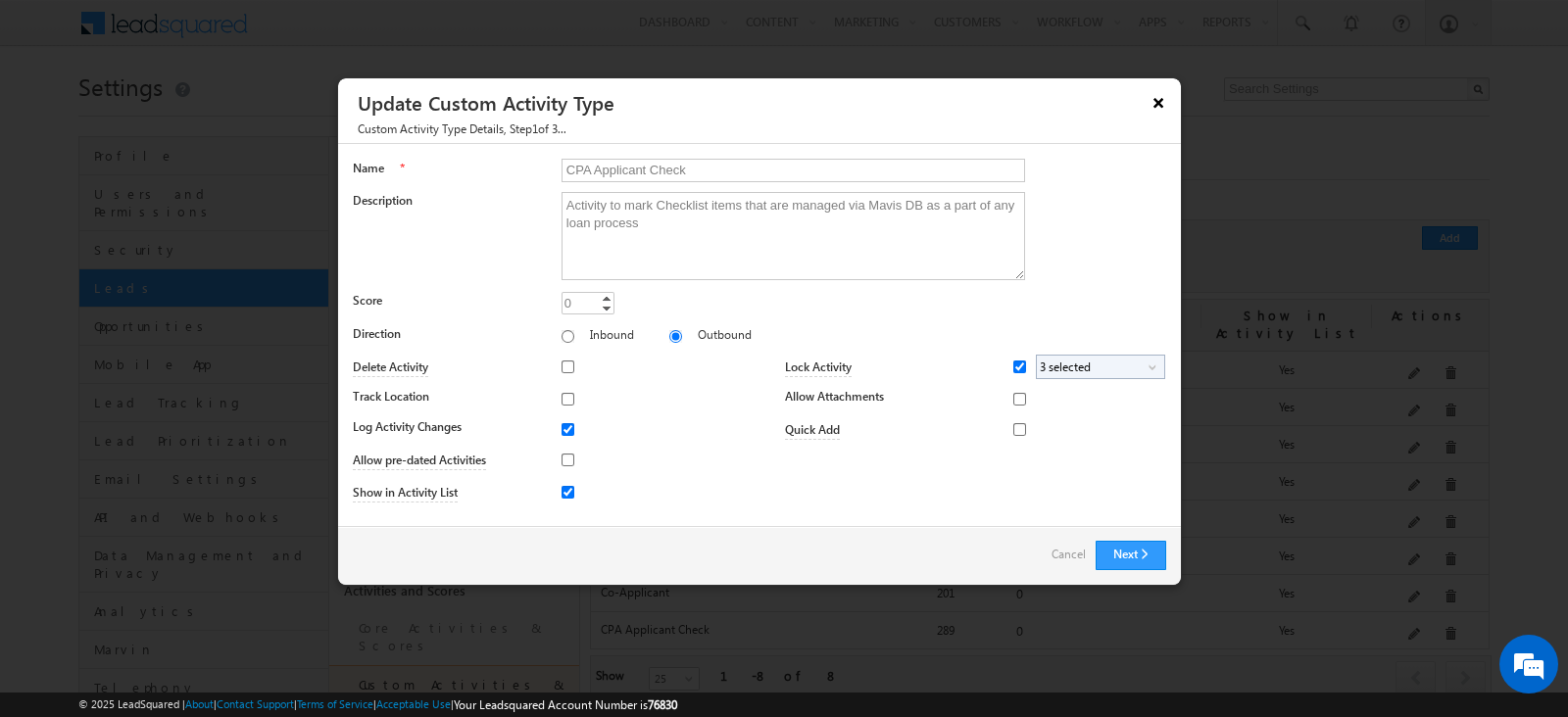click on "×" at bounding box center [1158, 102] 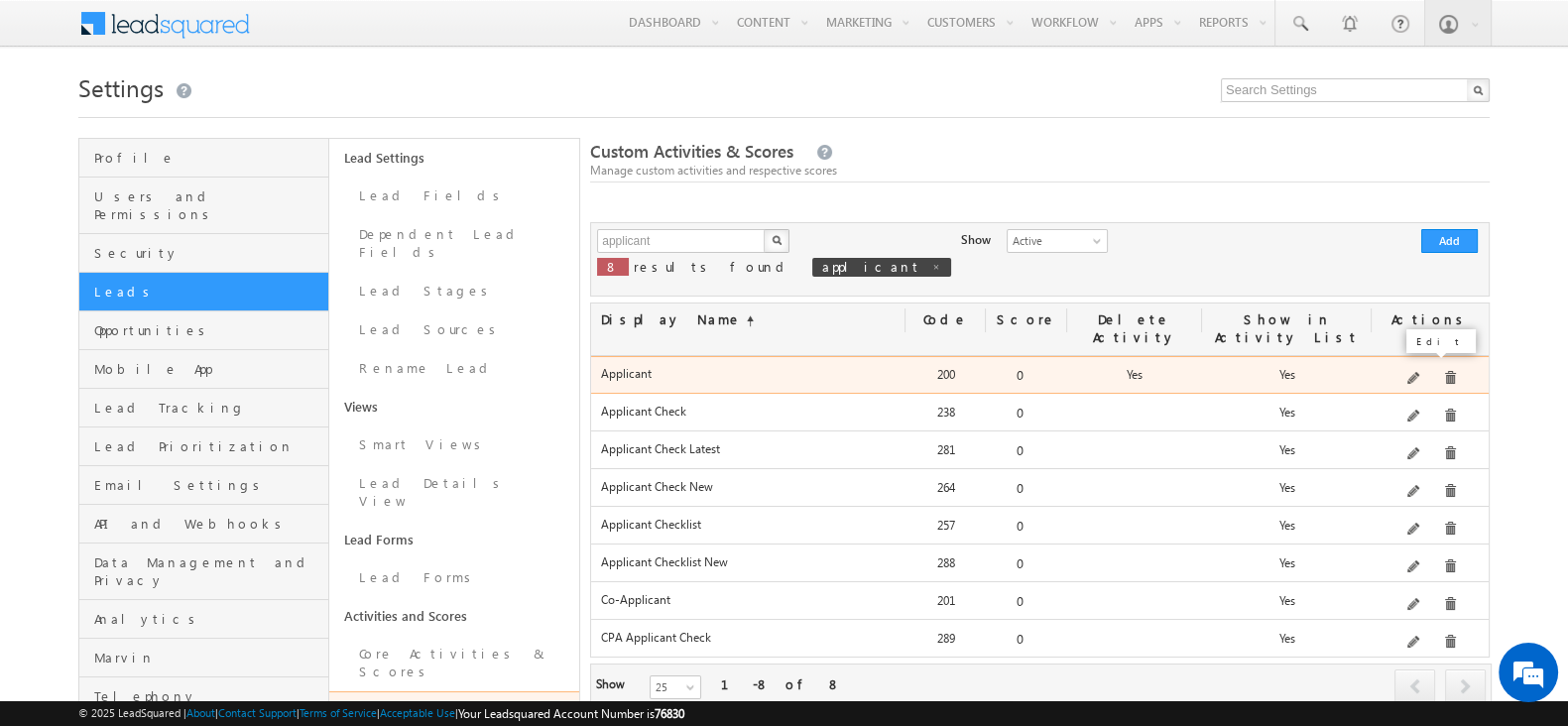click at bounding box center (1414, 379) 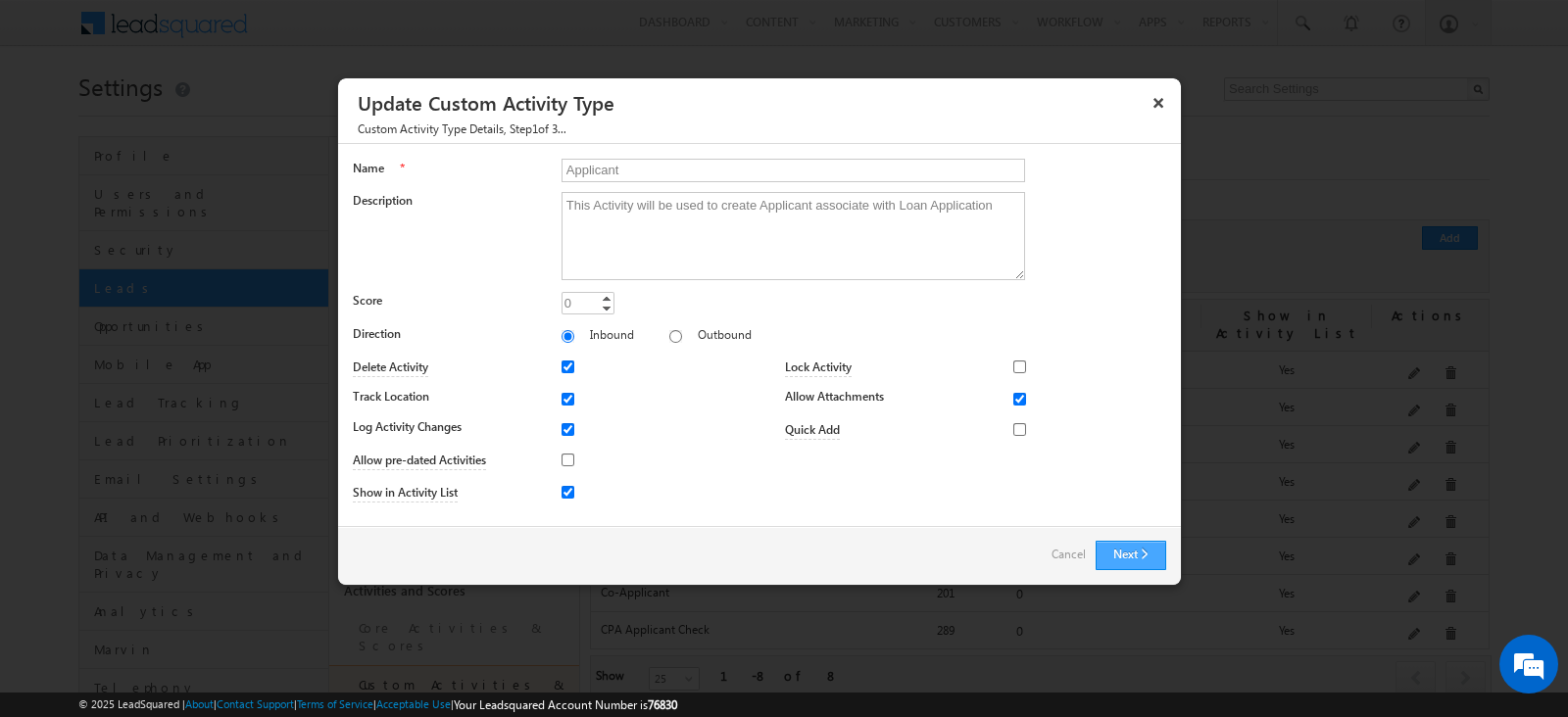 click on "Next" at bounding box center [1131, 555] 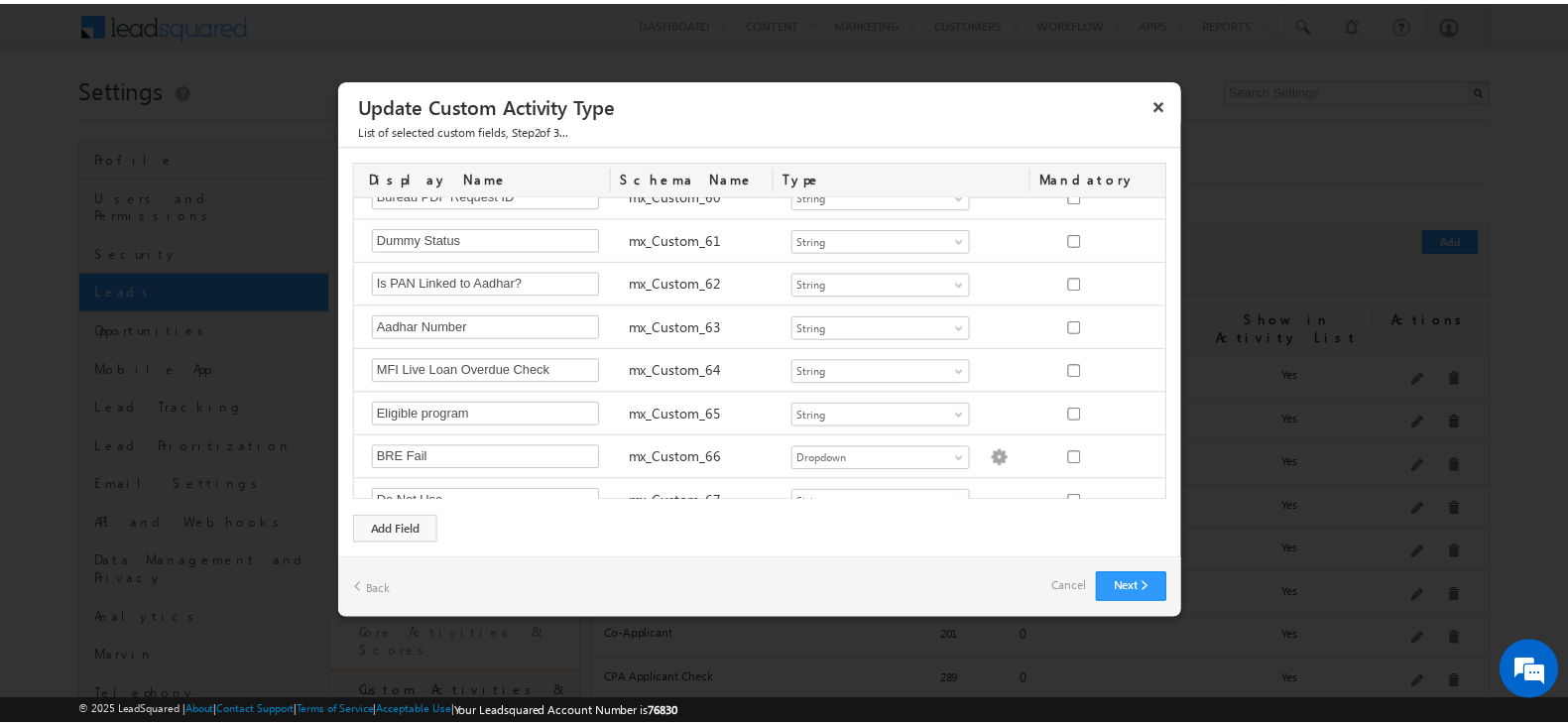scroll, scrollTop: 3332, scrollLeft: 0, axis: vertical 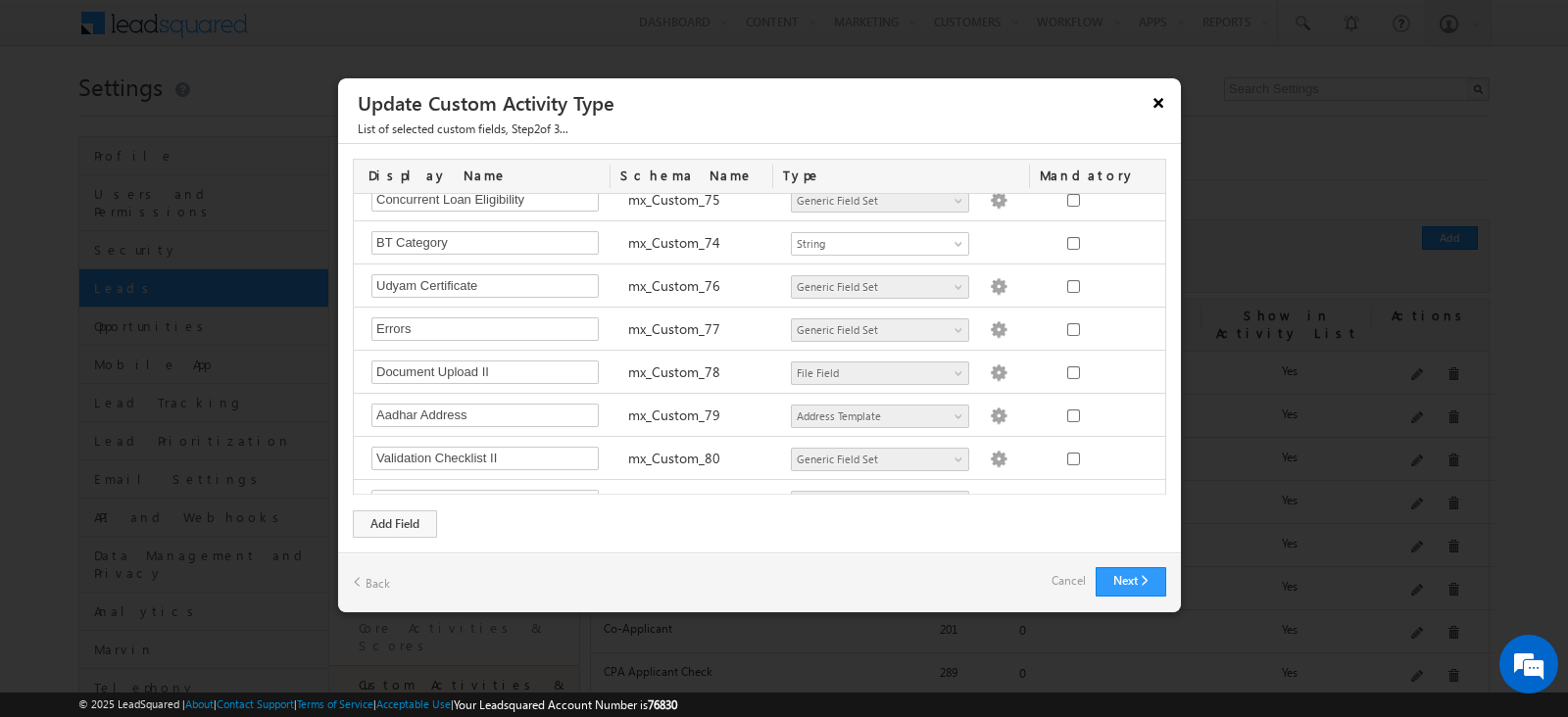 click on "×" at bounding box center [1158, 102] 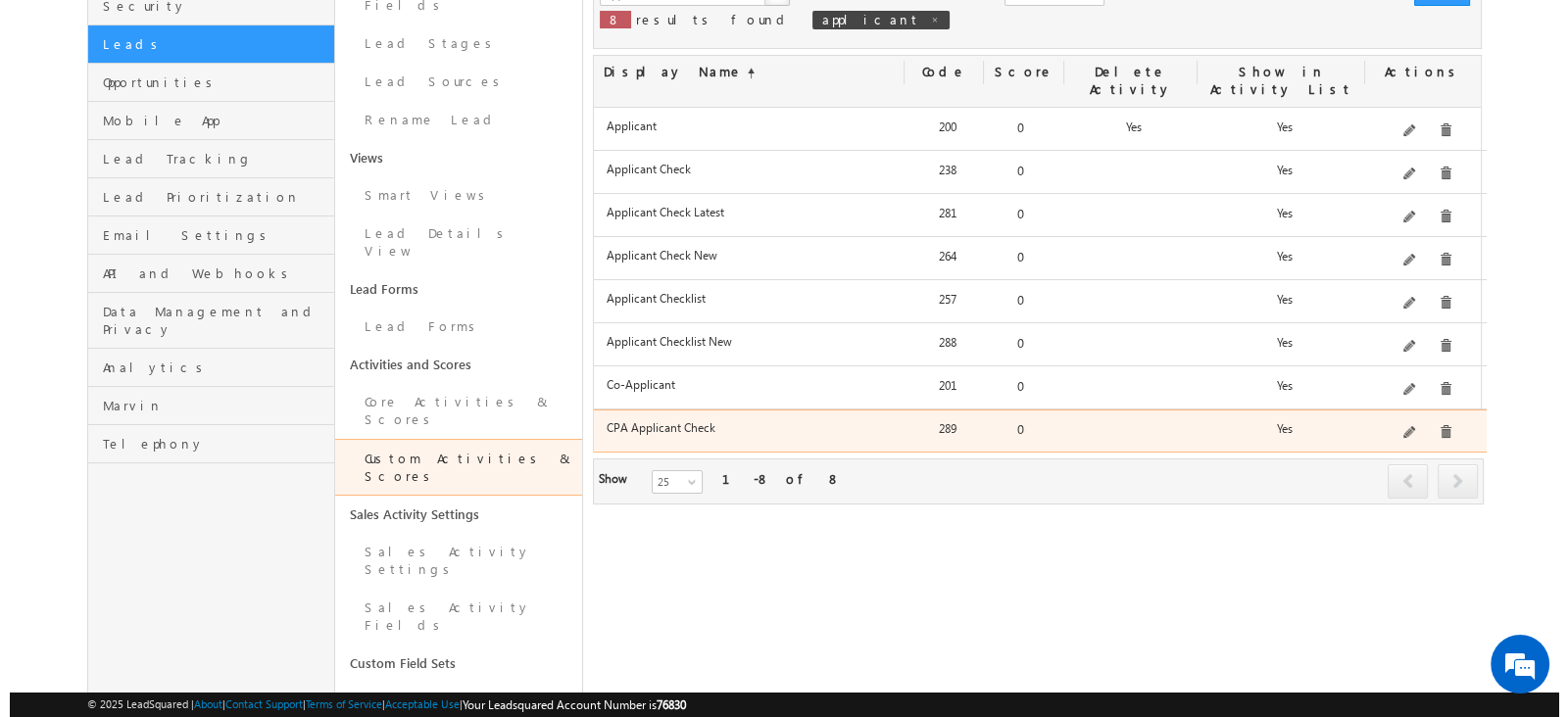 scroll, scrollTop: 121, scrollLeft: 0, axis: vertical 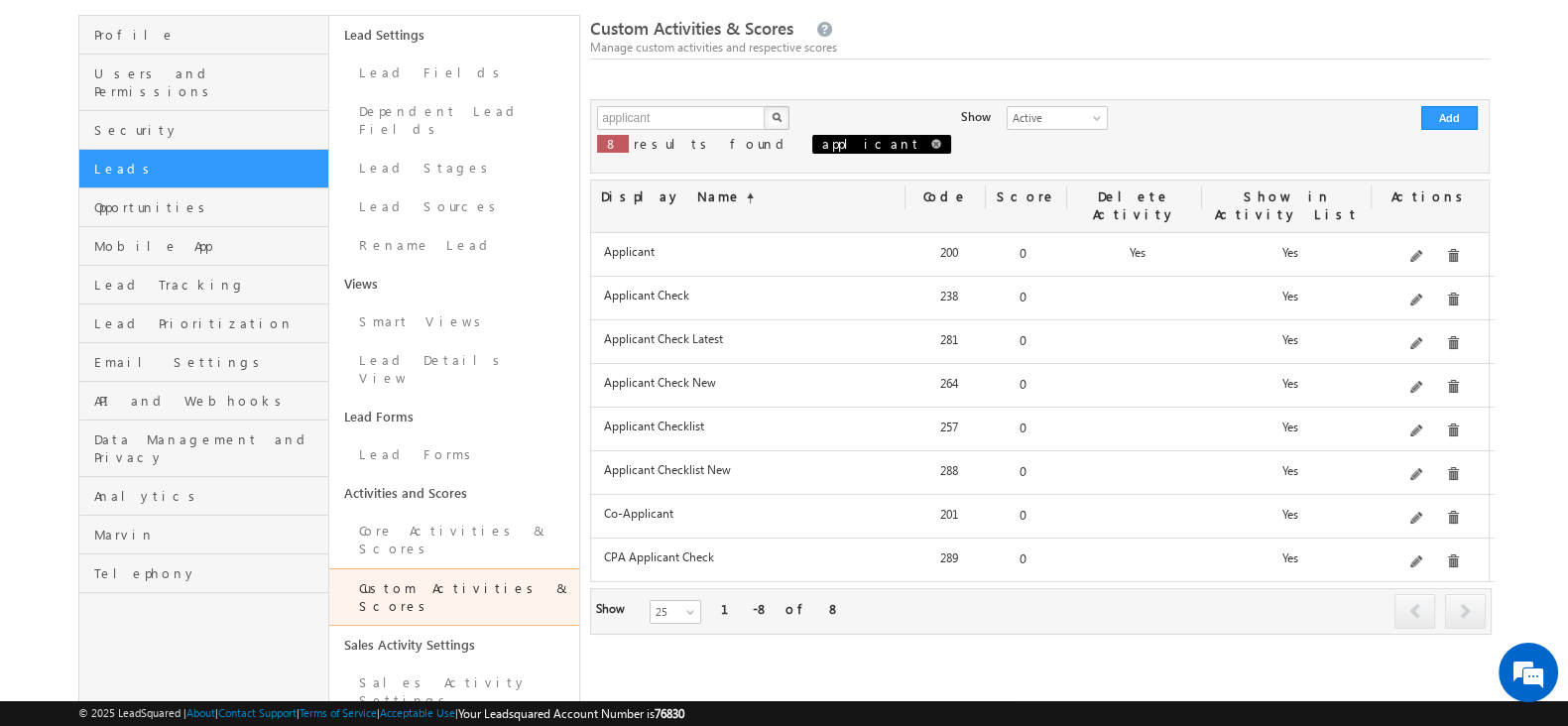 click at bounding box center [936, 144] 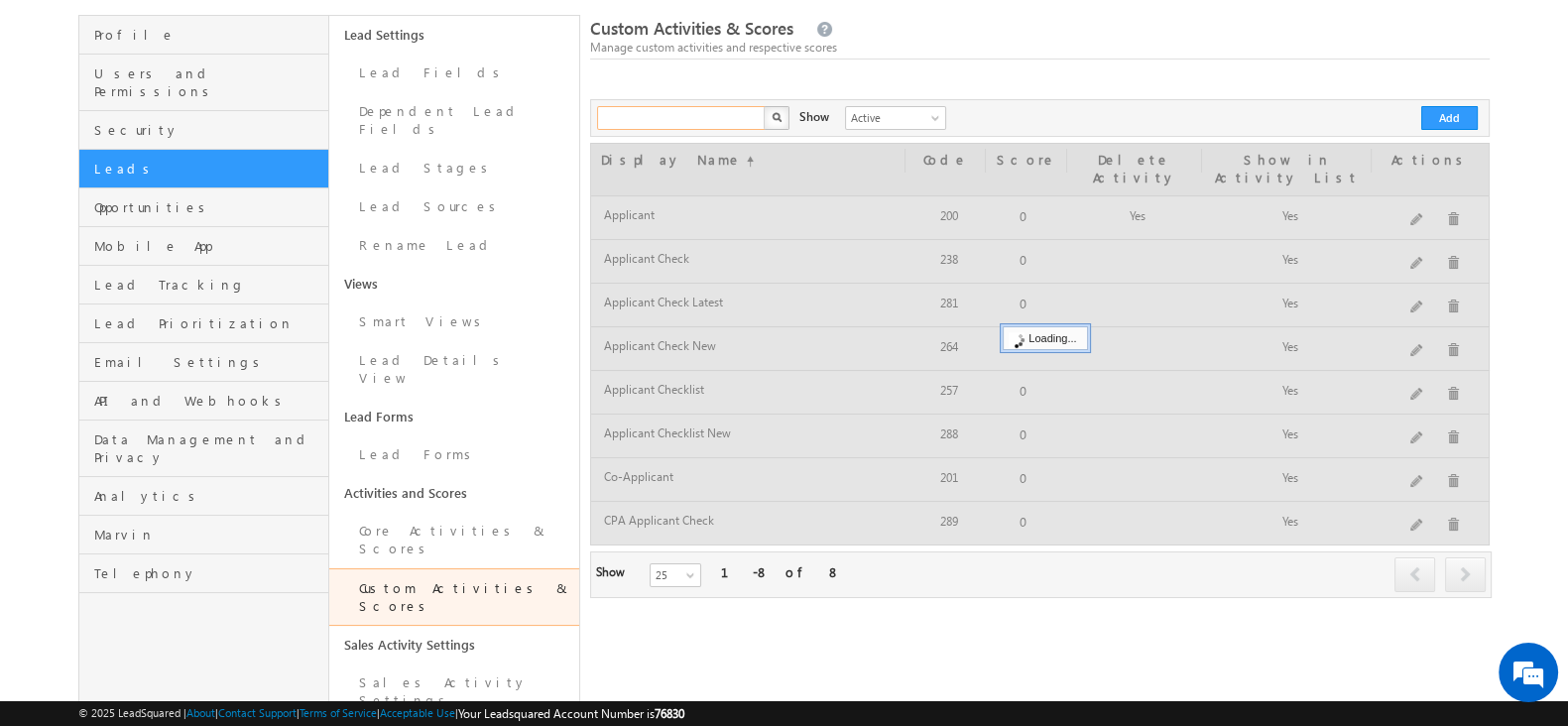click at bounding box center [681, 118] 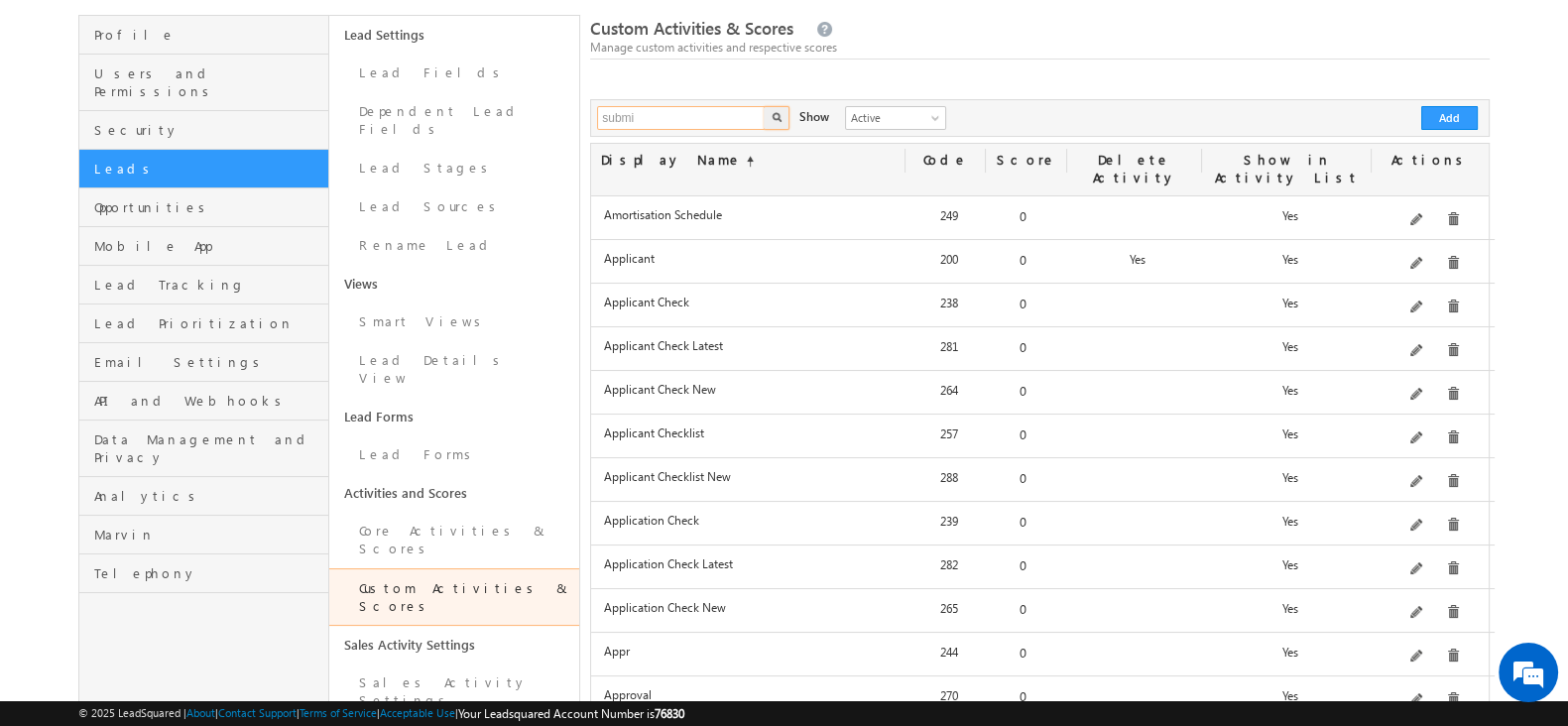 type on "submit to source" 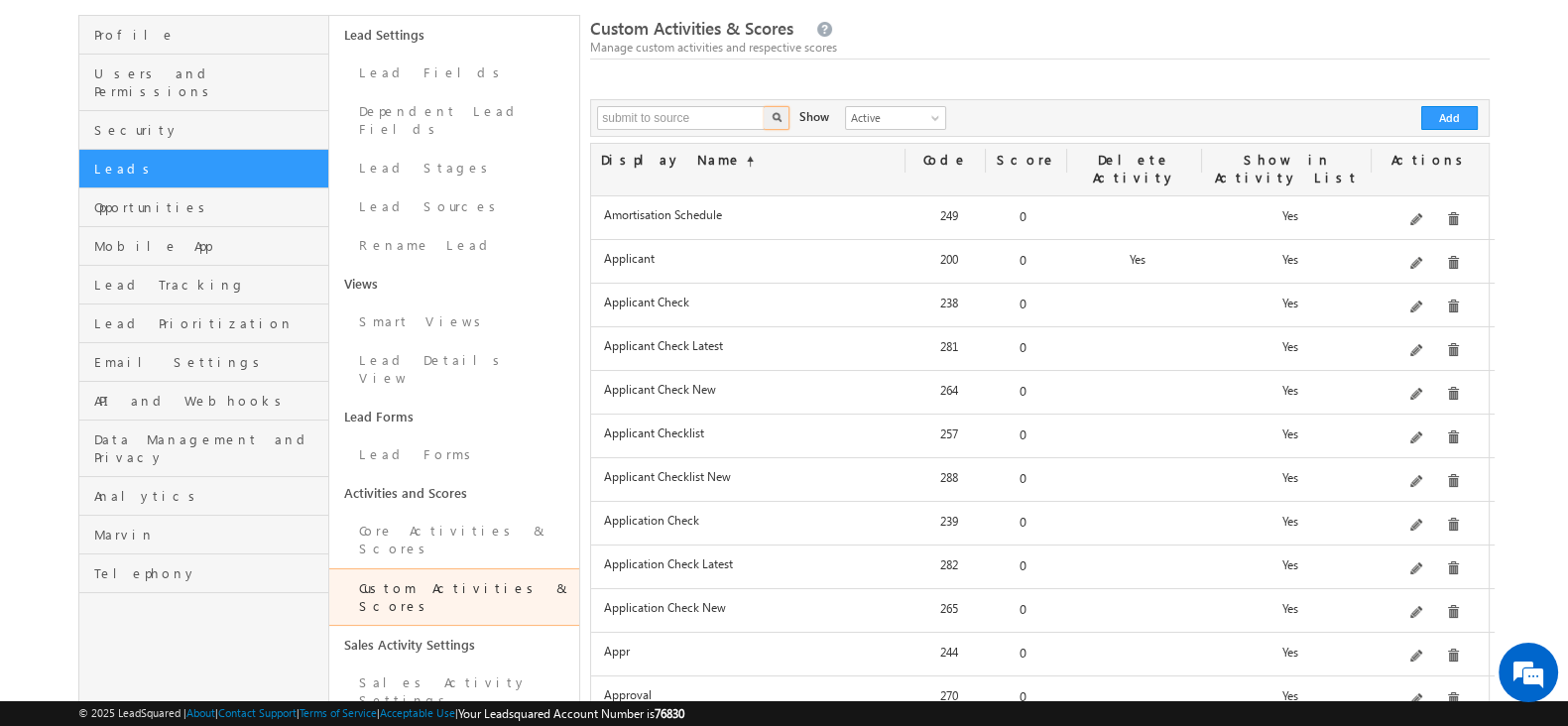 click at bounding box center (777, 118) 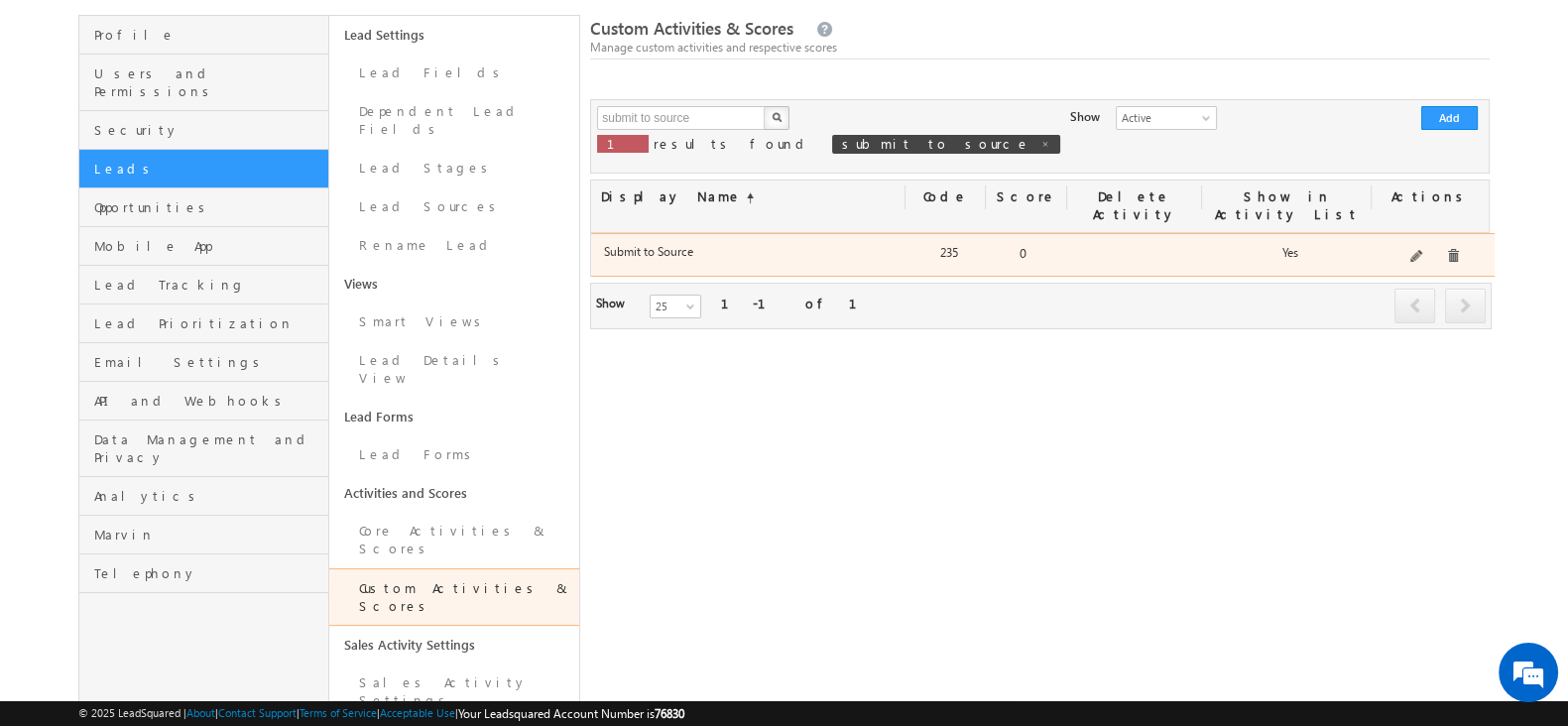 click on "Submit to Source" at bounding box center [751, 251] 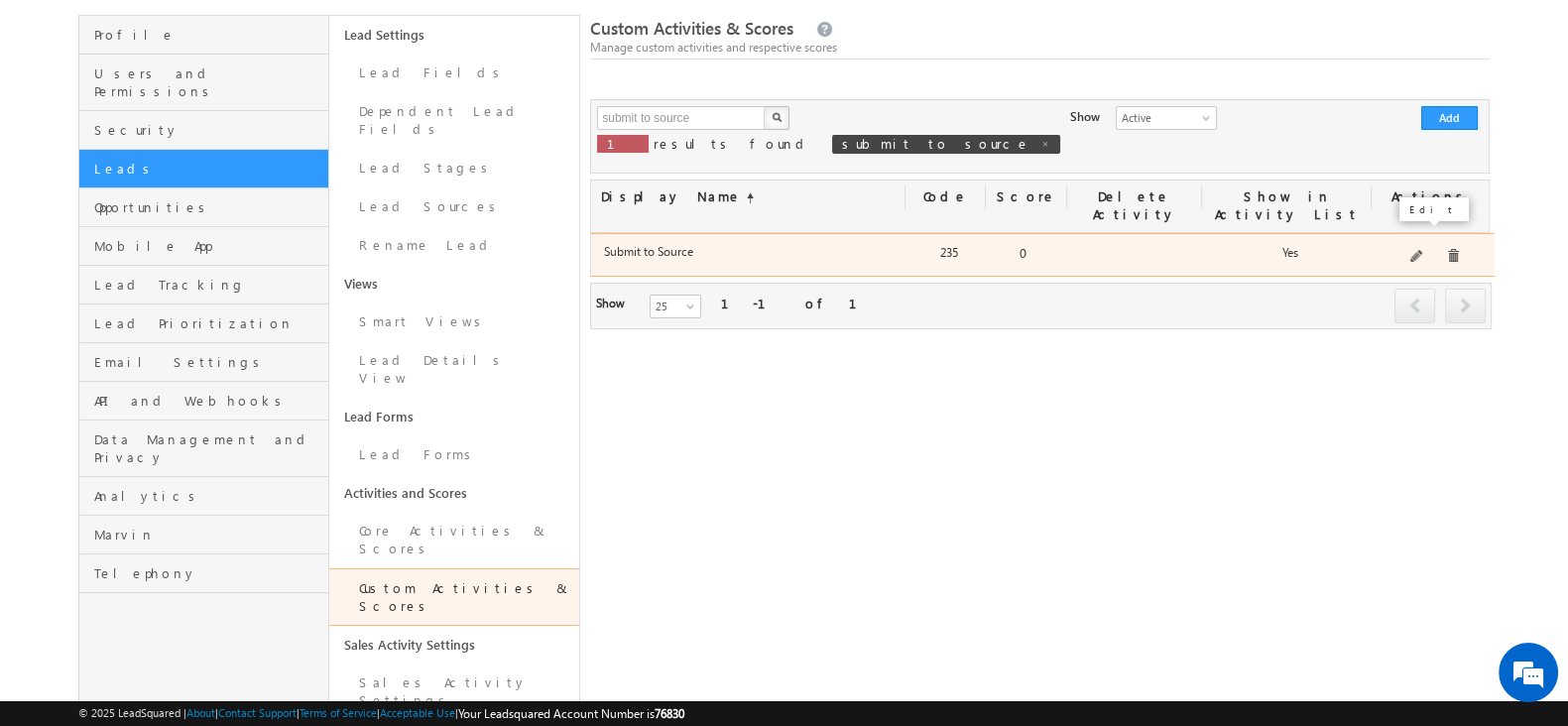 click at bounding box center [1417, 257] 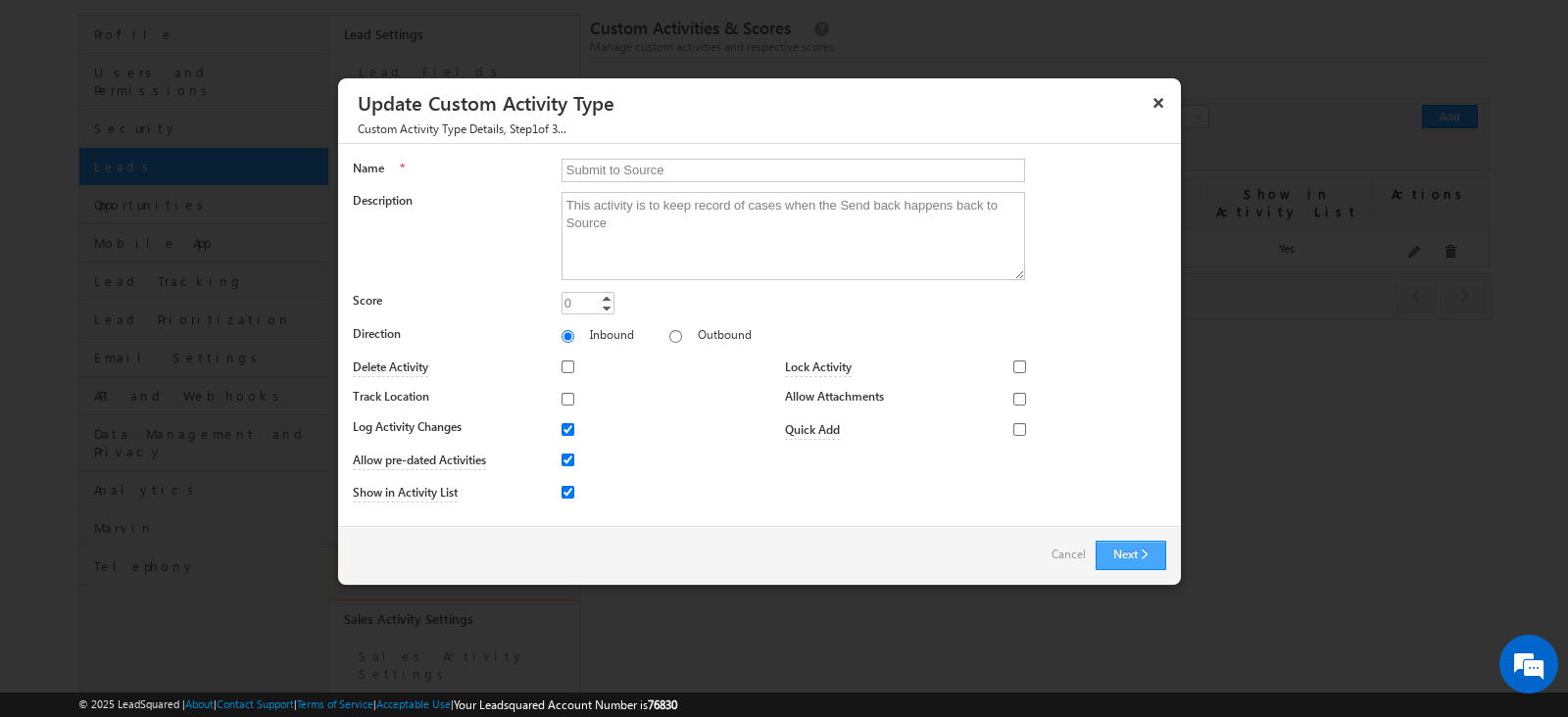 click on "Next" at bounding box center (1131, 555) 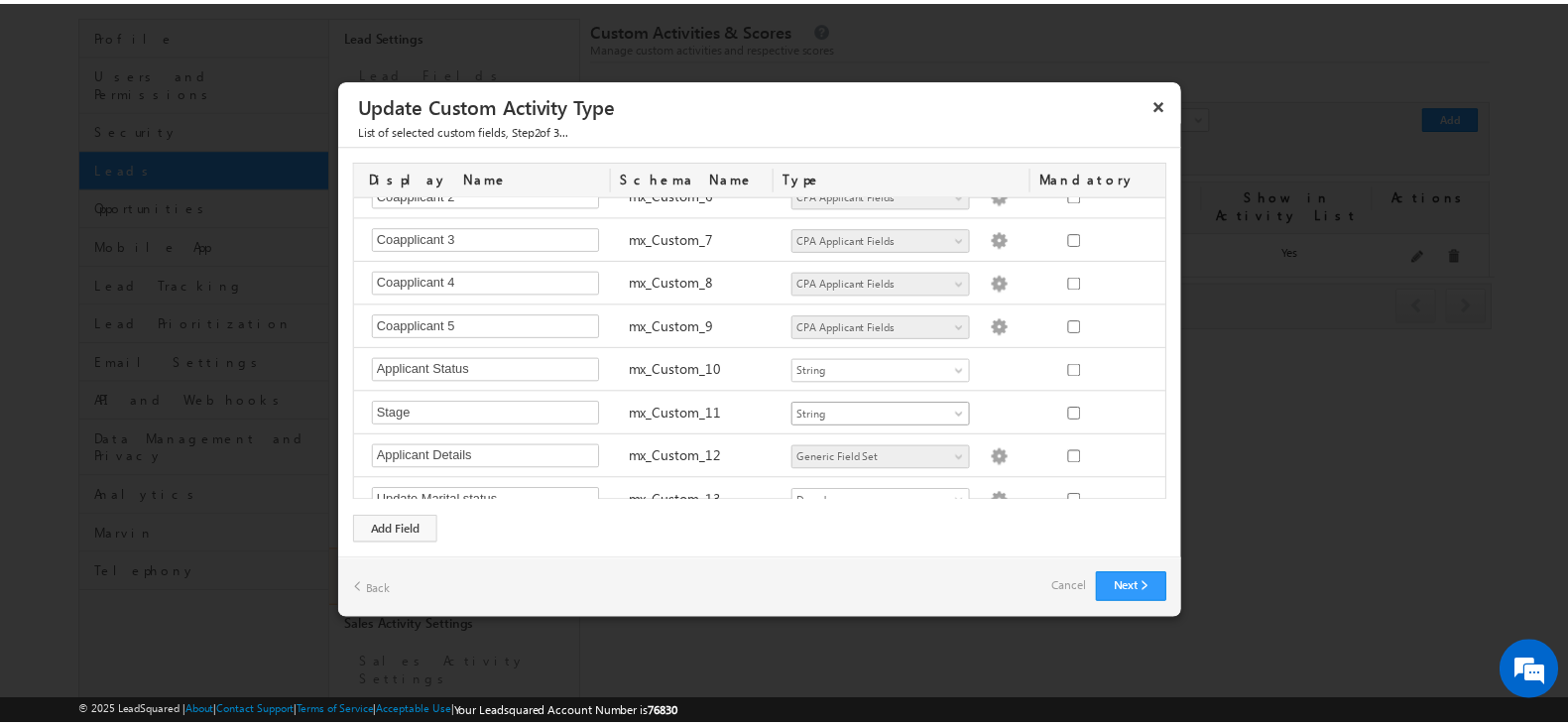 scroll, scrollTop: 388, scrollLeft: 0, axis: vertical 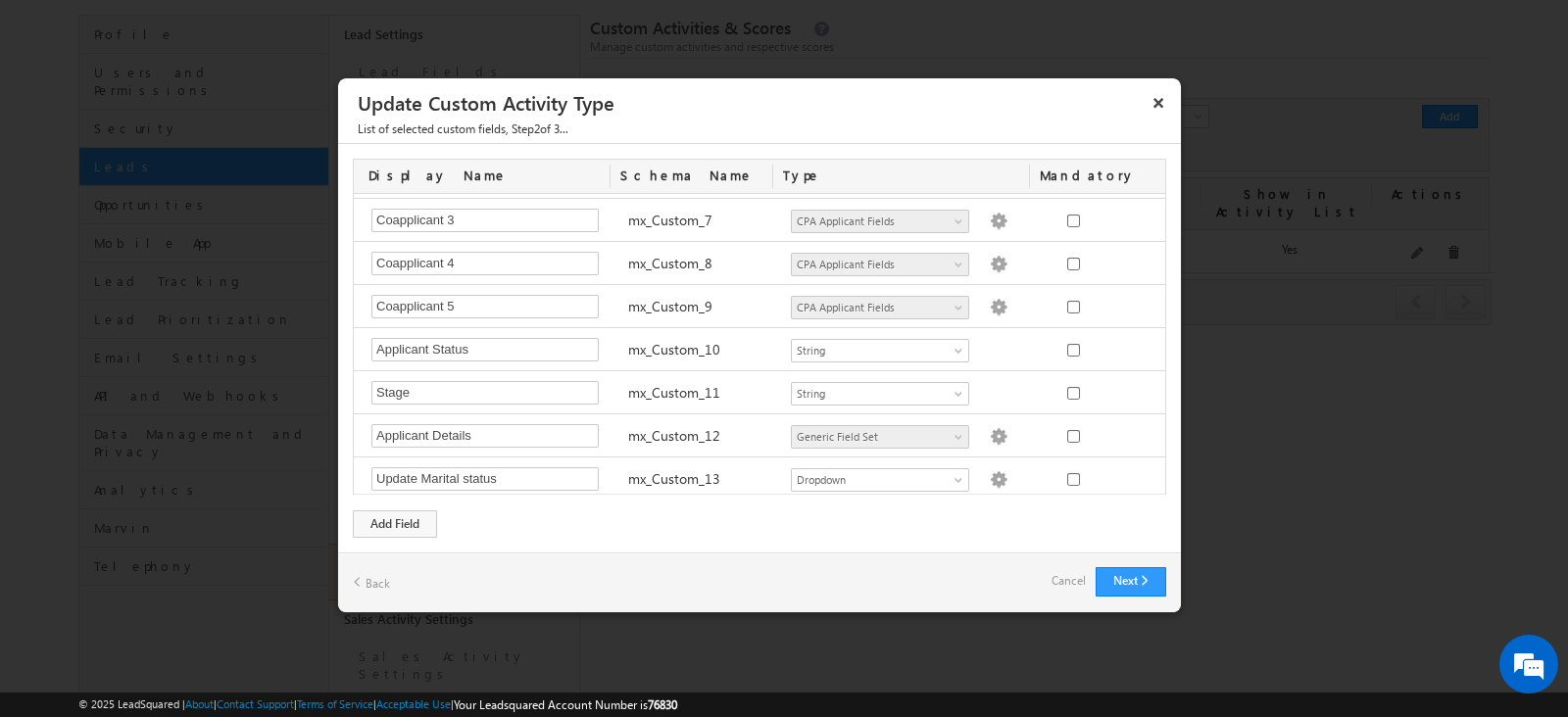 drag, startPoint x: 149, startPoint y: 423, endPoint x: 222, endPoint y: 394, distance: 78.54935 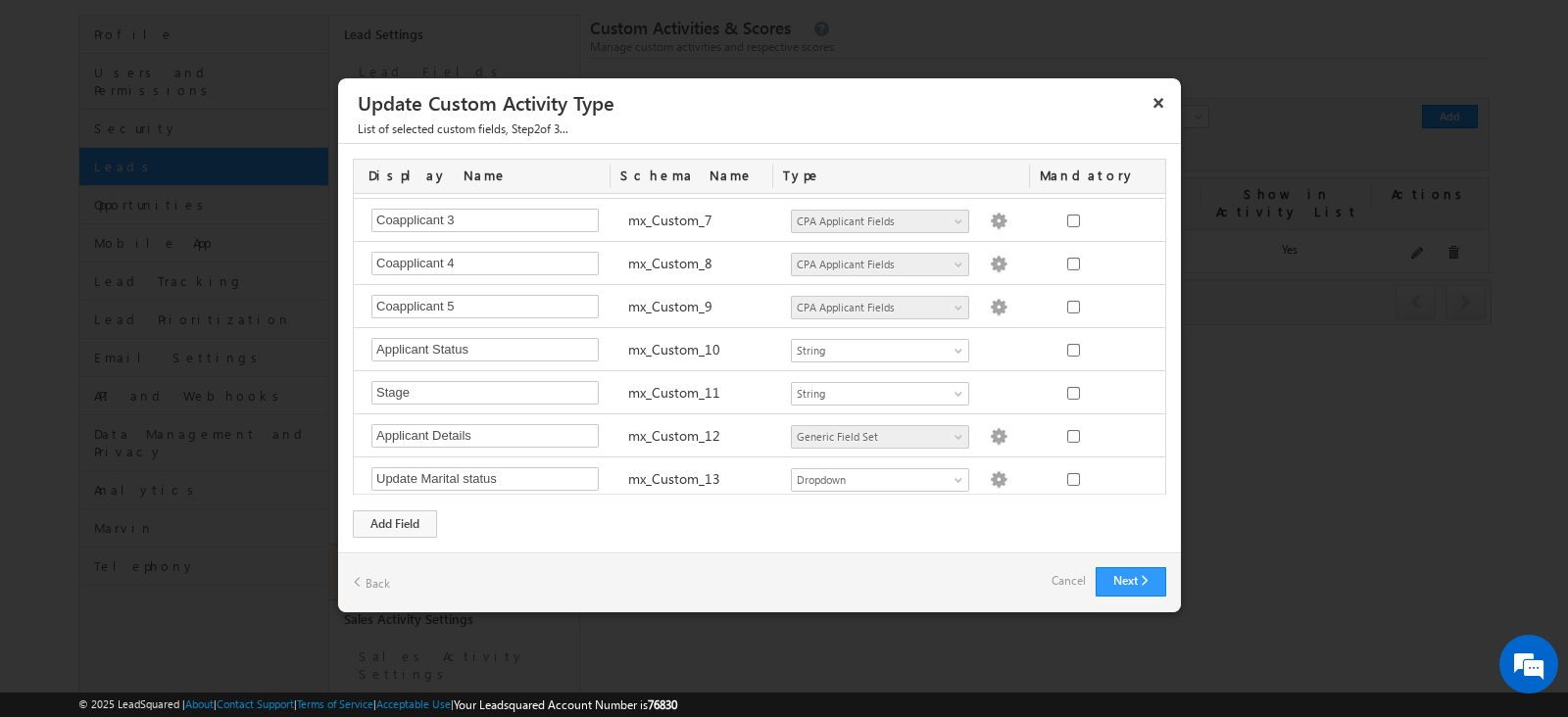 click on "Cancel" at bounding box center (1068, 581) 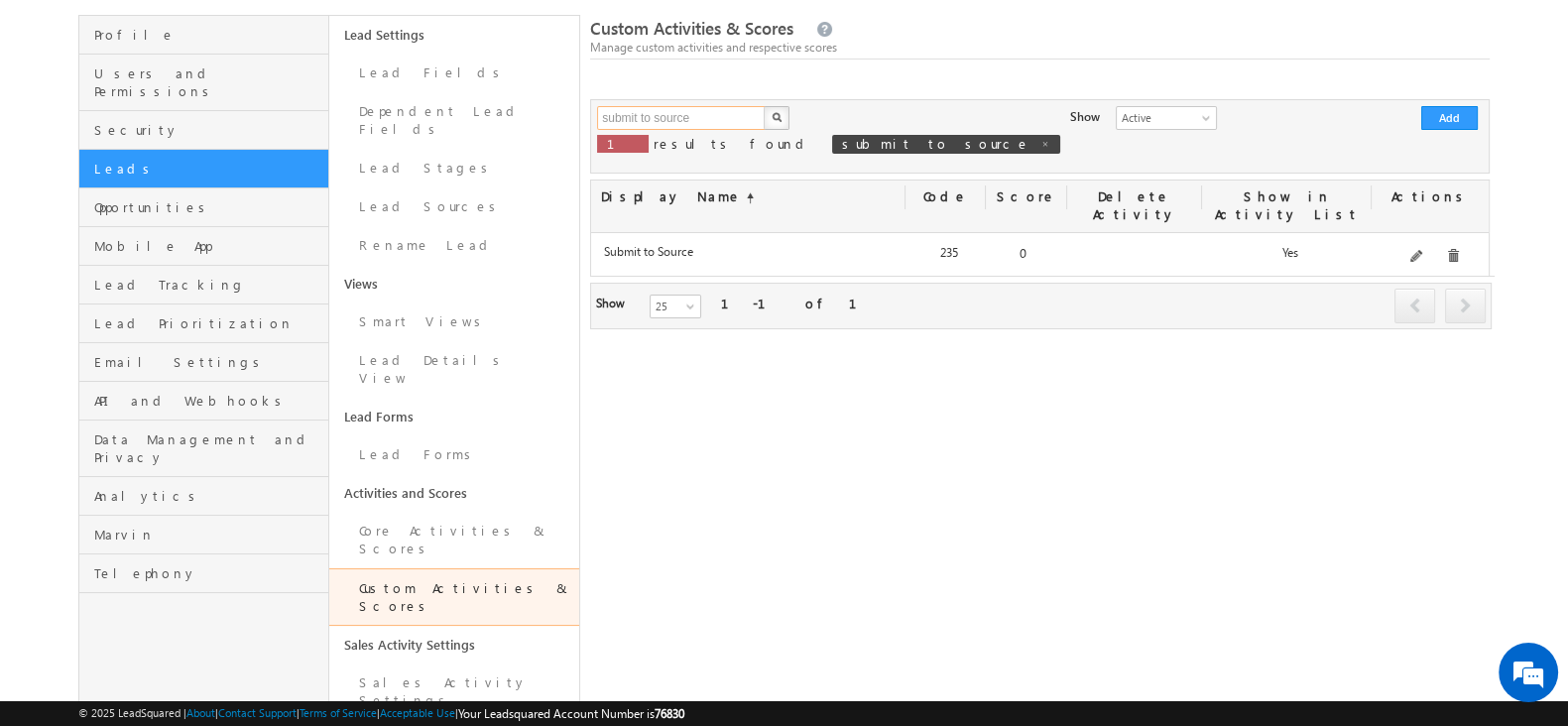 click on "submit to source" at bounding box center [681, 118] 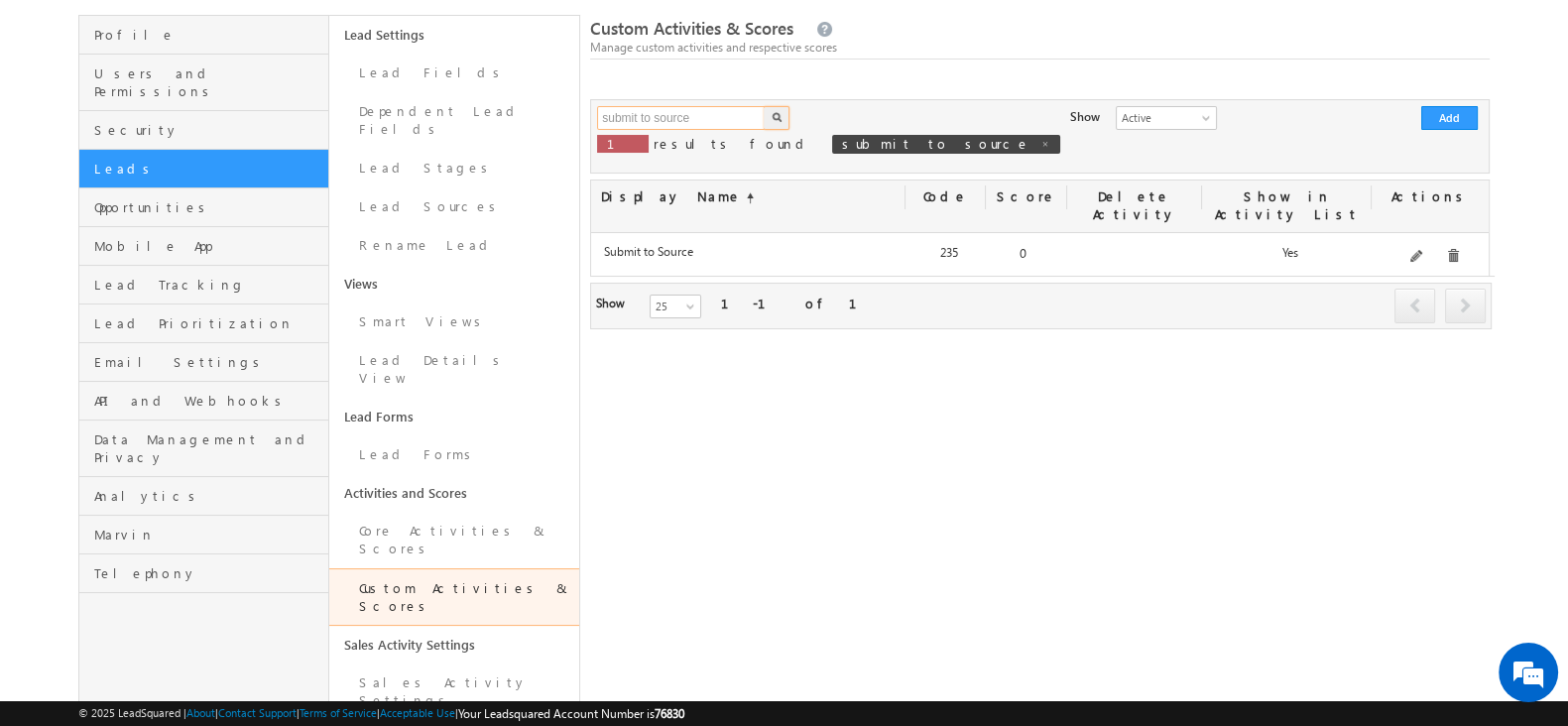 click on "submit to source" at bounding box center [681, 118] 